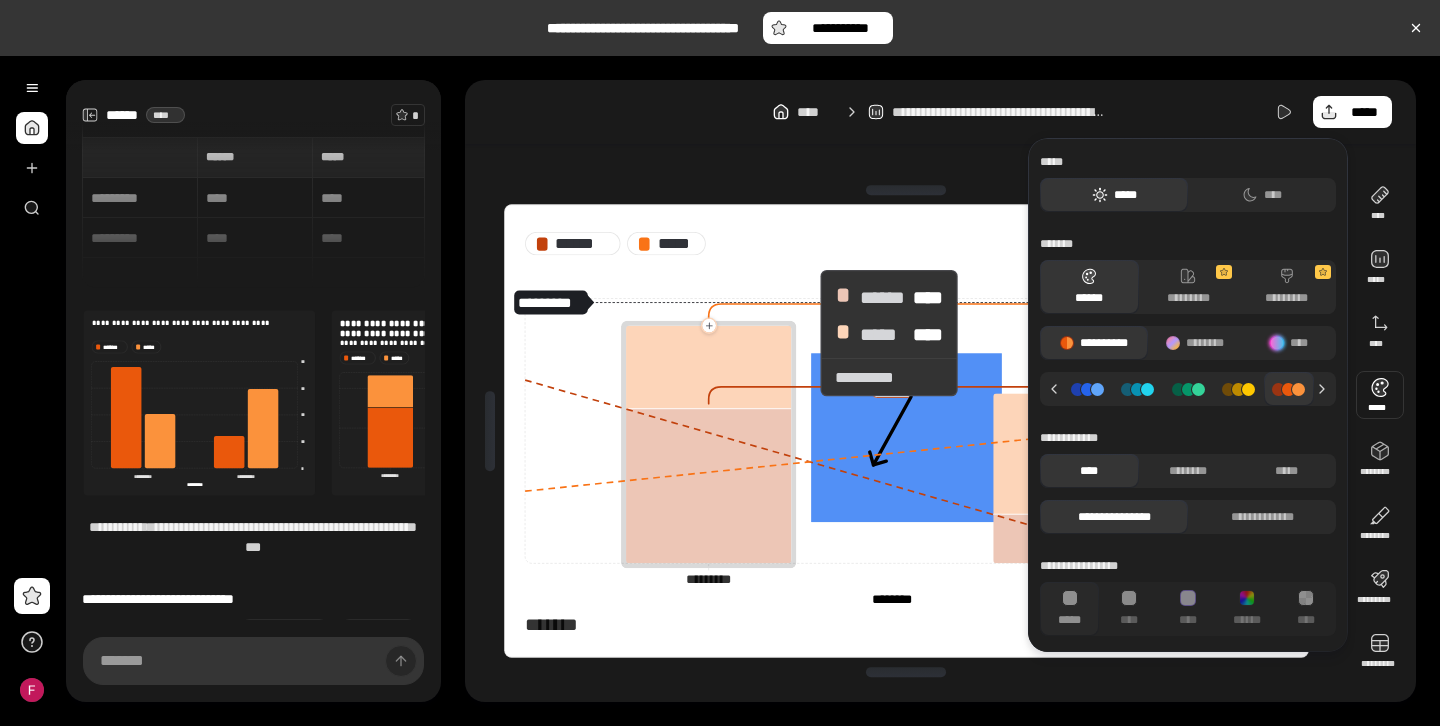 scroll, scrollTop: 0, scrollLeft: 0, axis: both 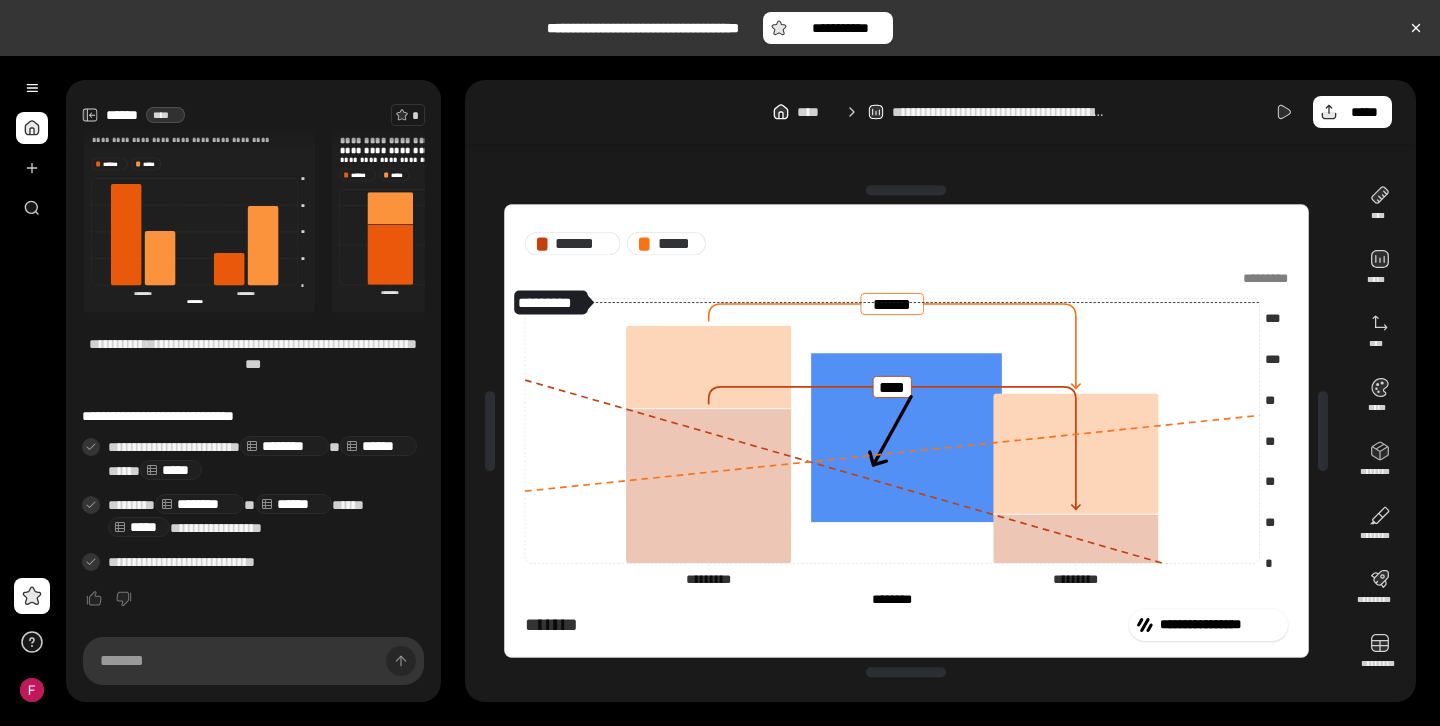 click at bounding box center [446, 219] 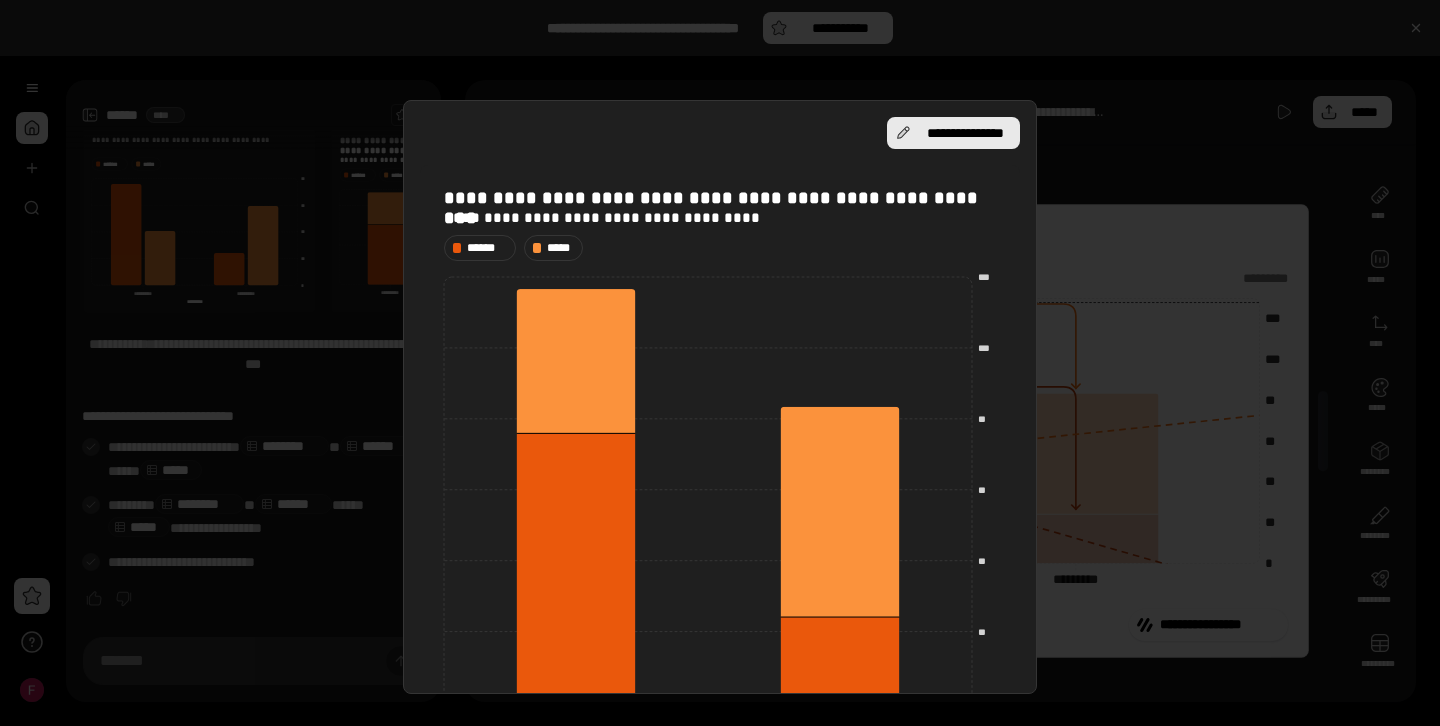 click on "**********" at bounding box center (965, 133) 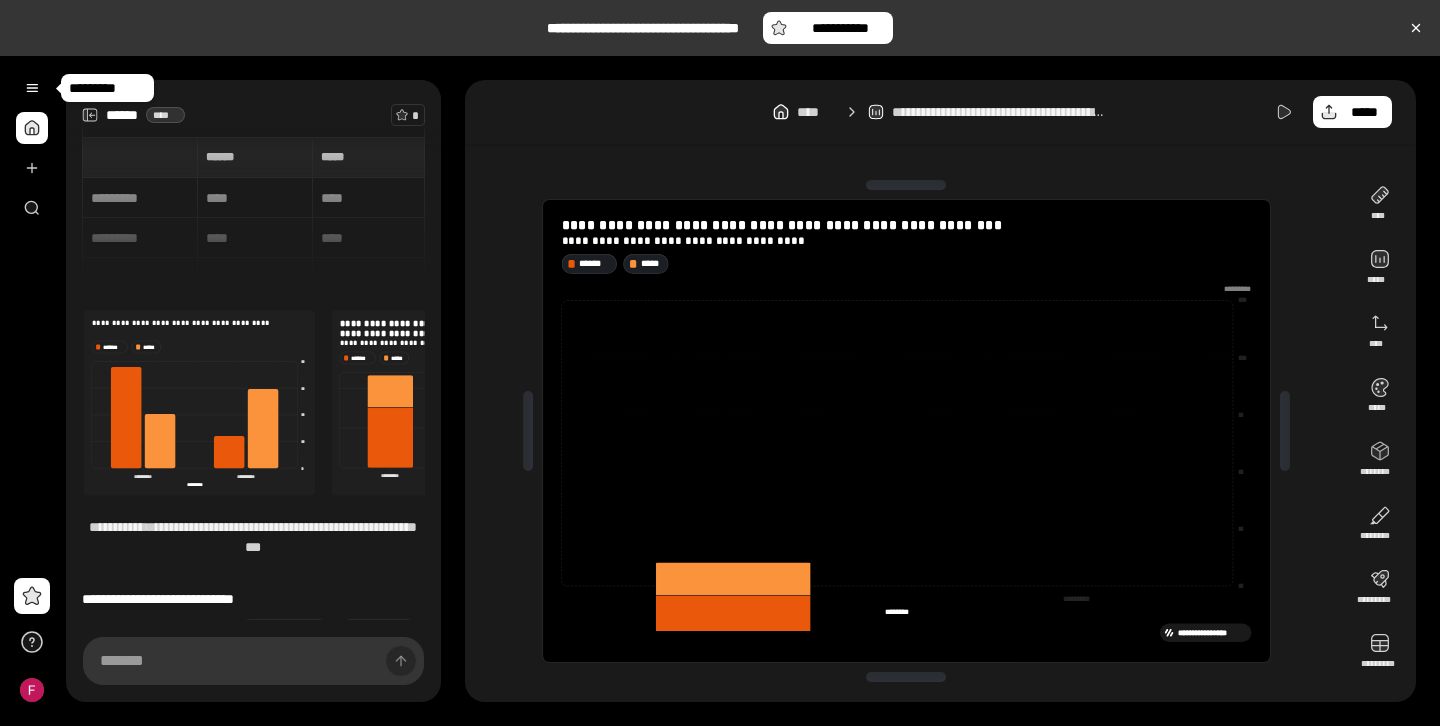 scroll, scrollTop: 183, scrollLeft: 0, axis: vertical 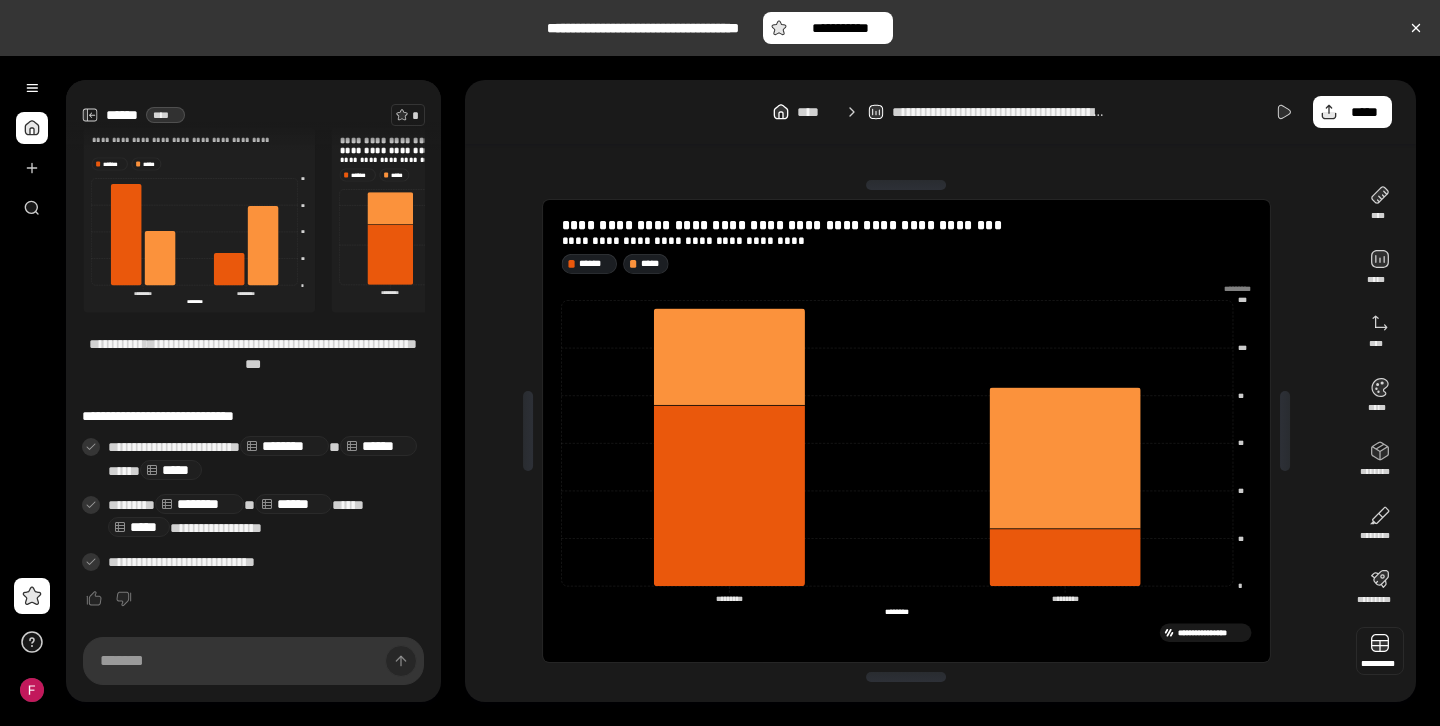 click at bounding box center (1380, 651) 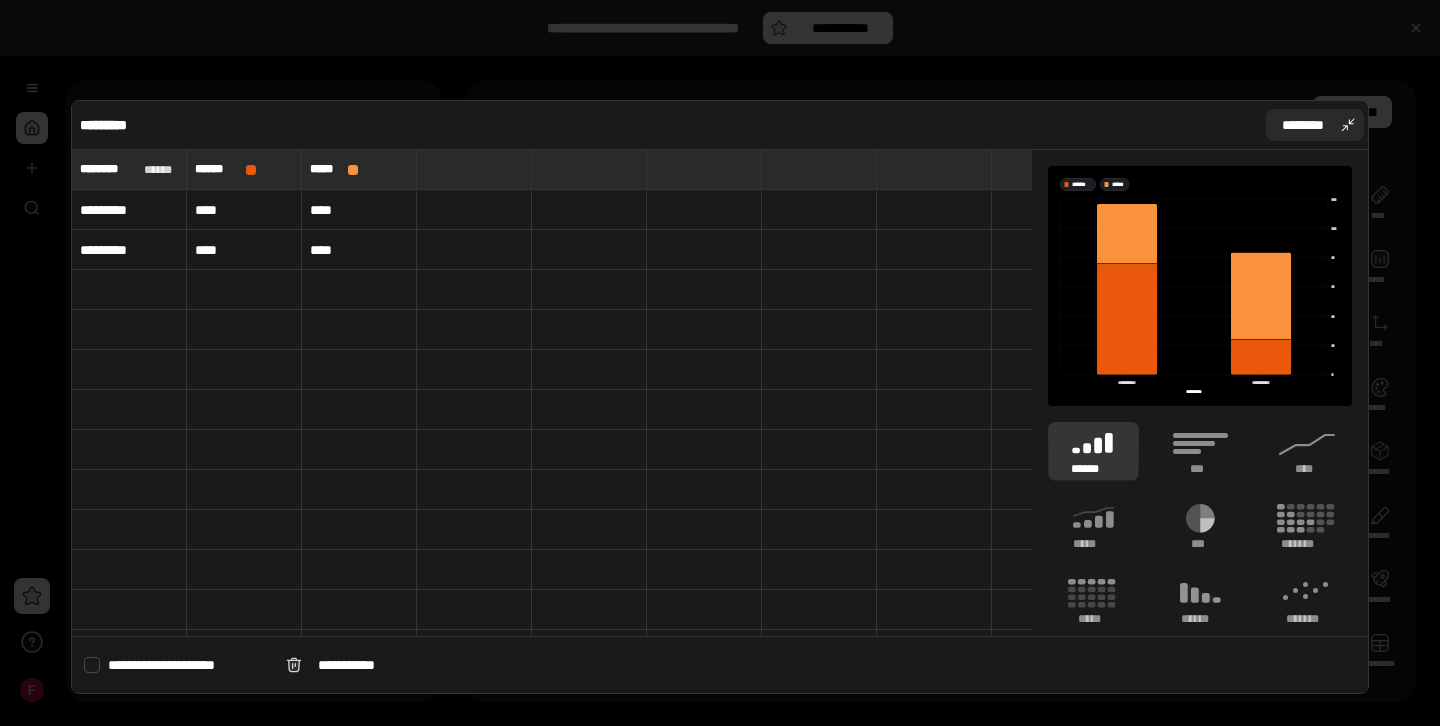 click on "********" at bounding box center [1315, 125] 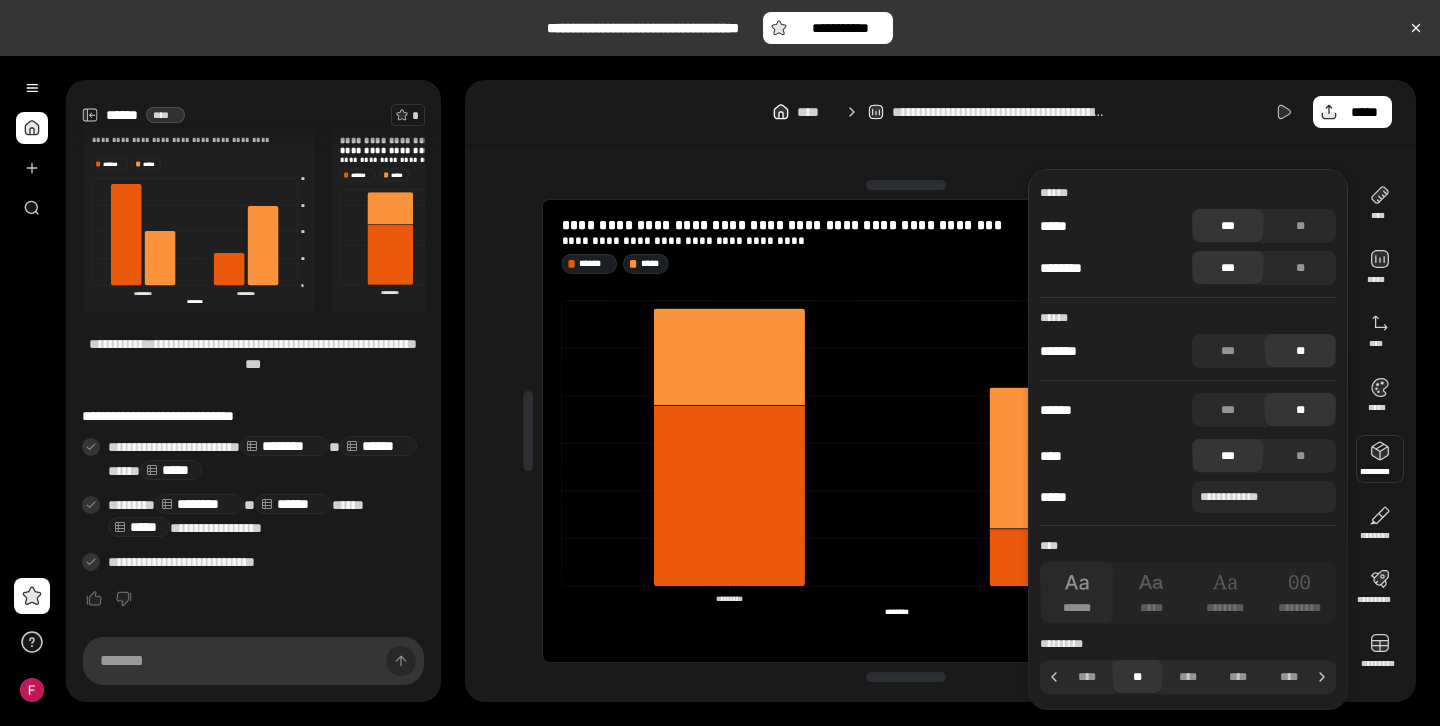 click at bounding box center [1380, 459] 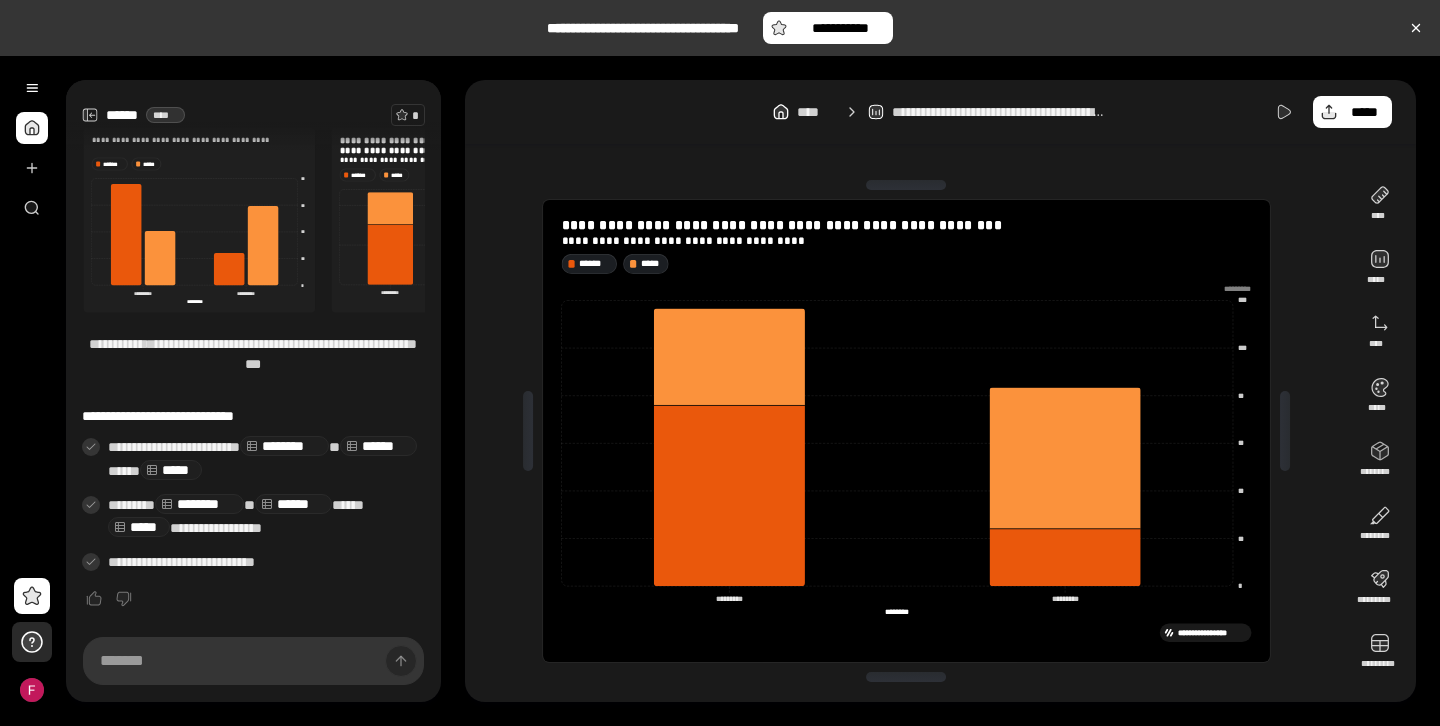 click at bounding box center (32, 642) 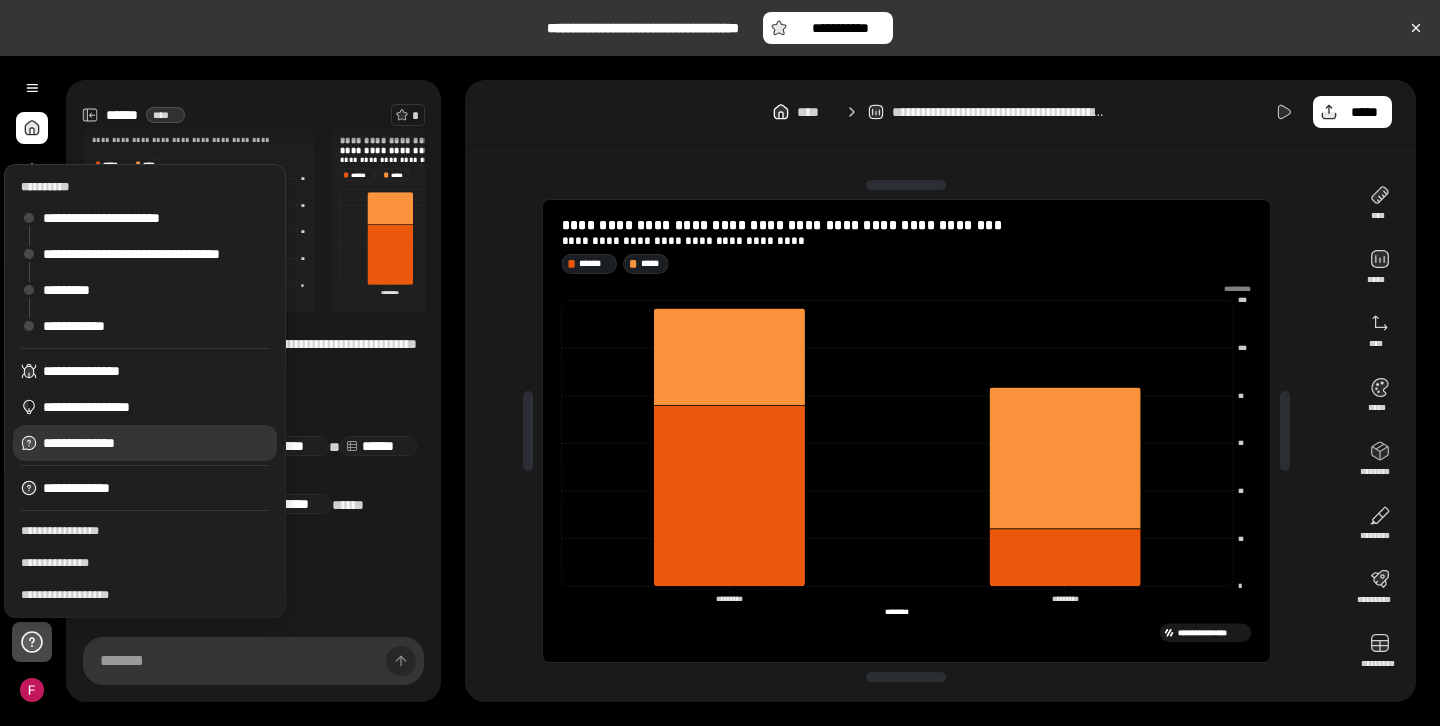 click on "**********" at bounding box center [156, 443] 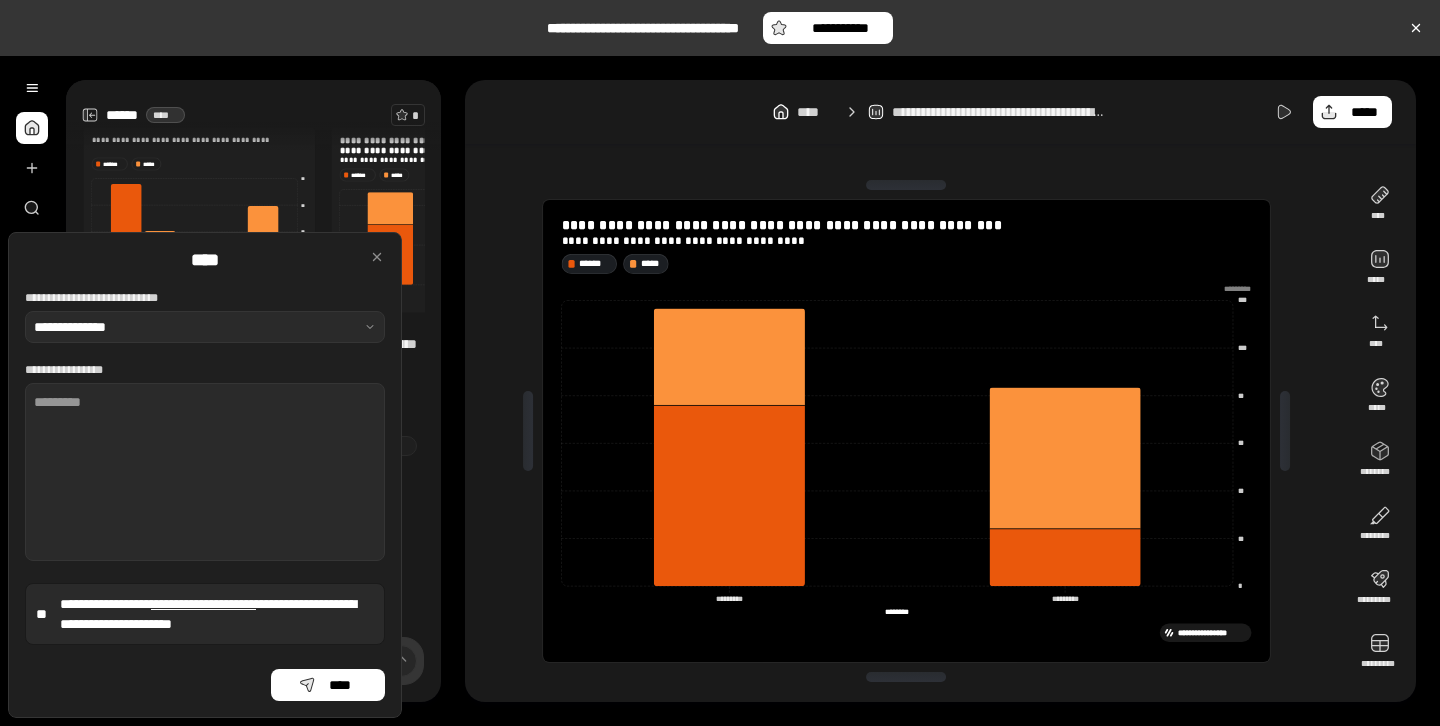 click on "[FIRST] [LAST]" at bounding box center (253, 115) 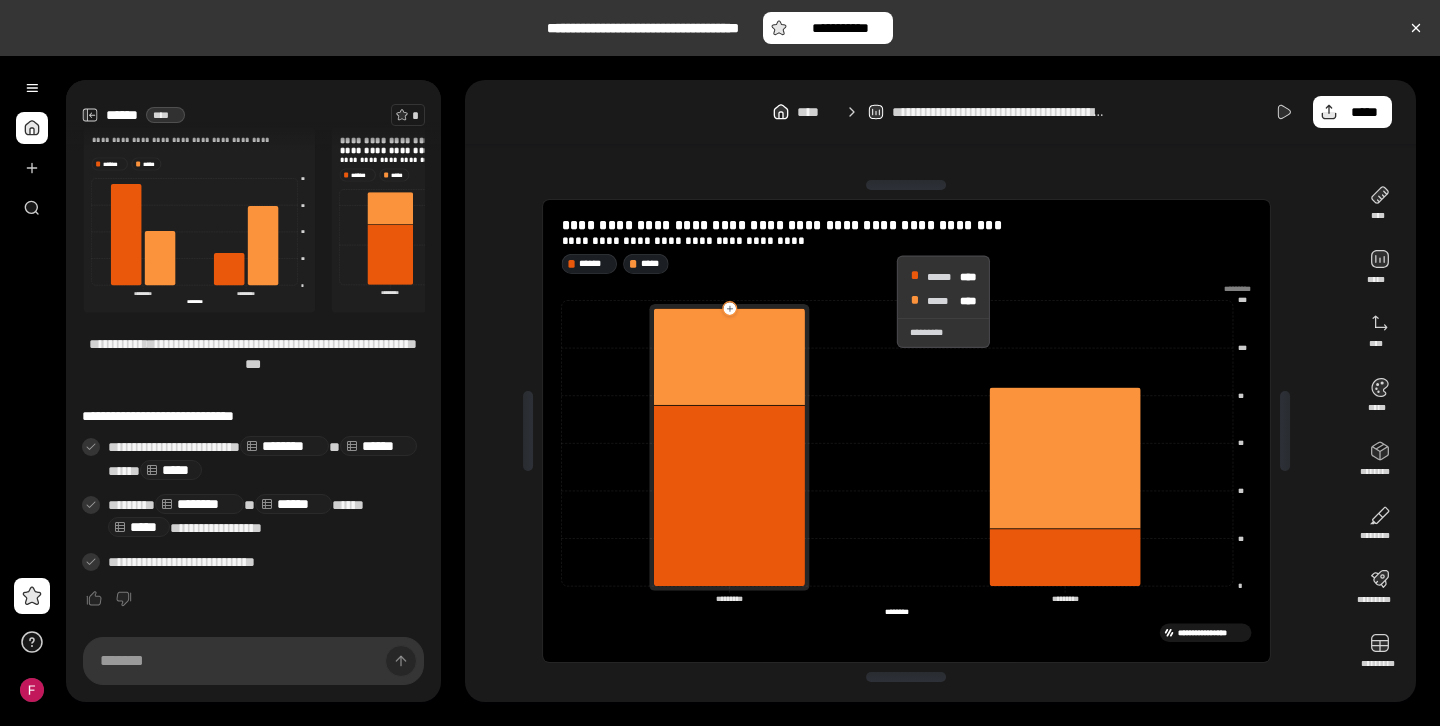 click 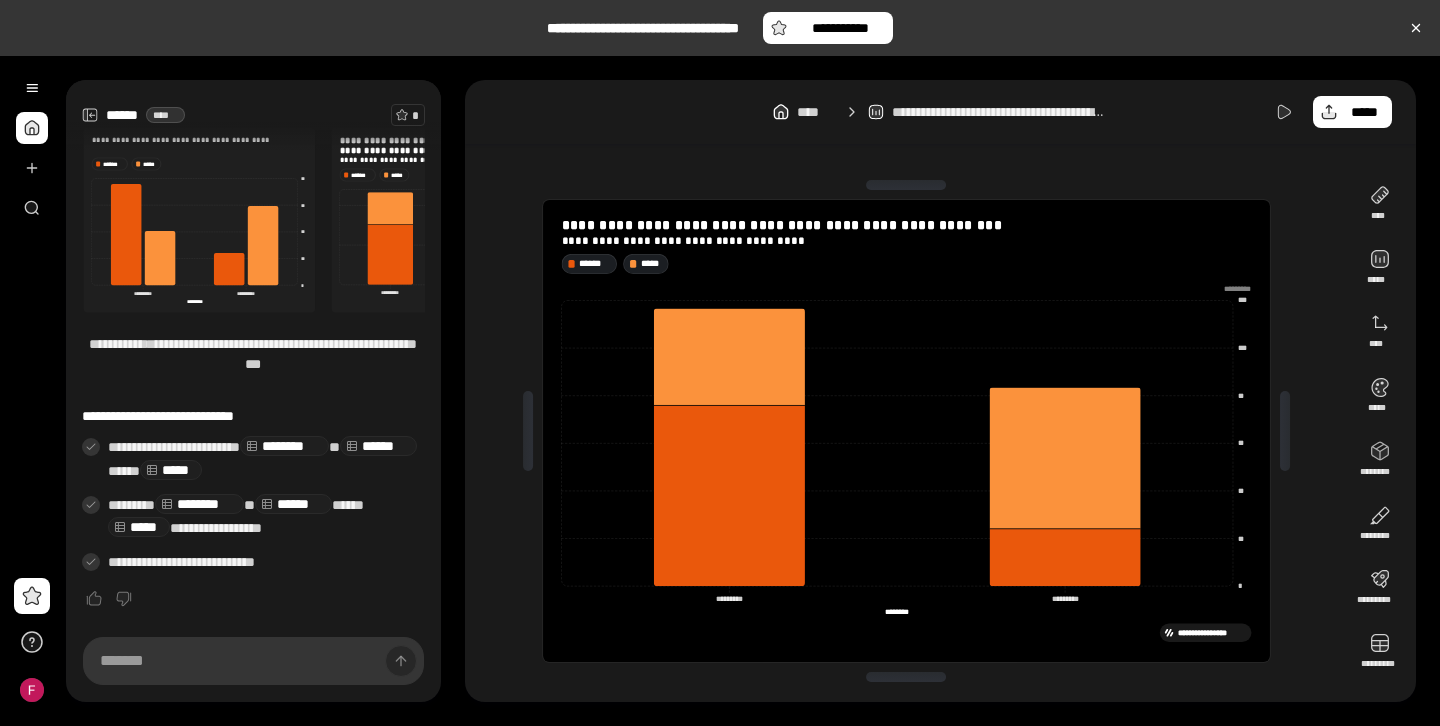 click on "[FIRST] [LAST] [STREET] [CITY] [STATE]" at bounding box center [906, 245] 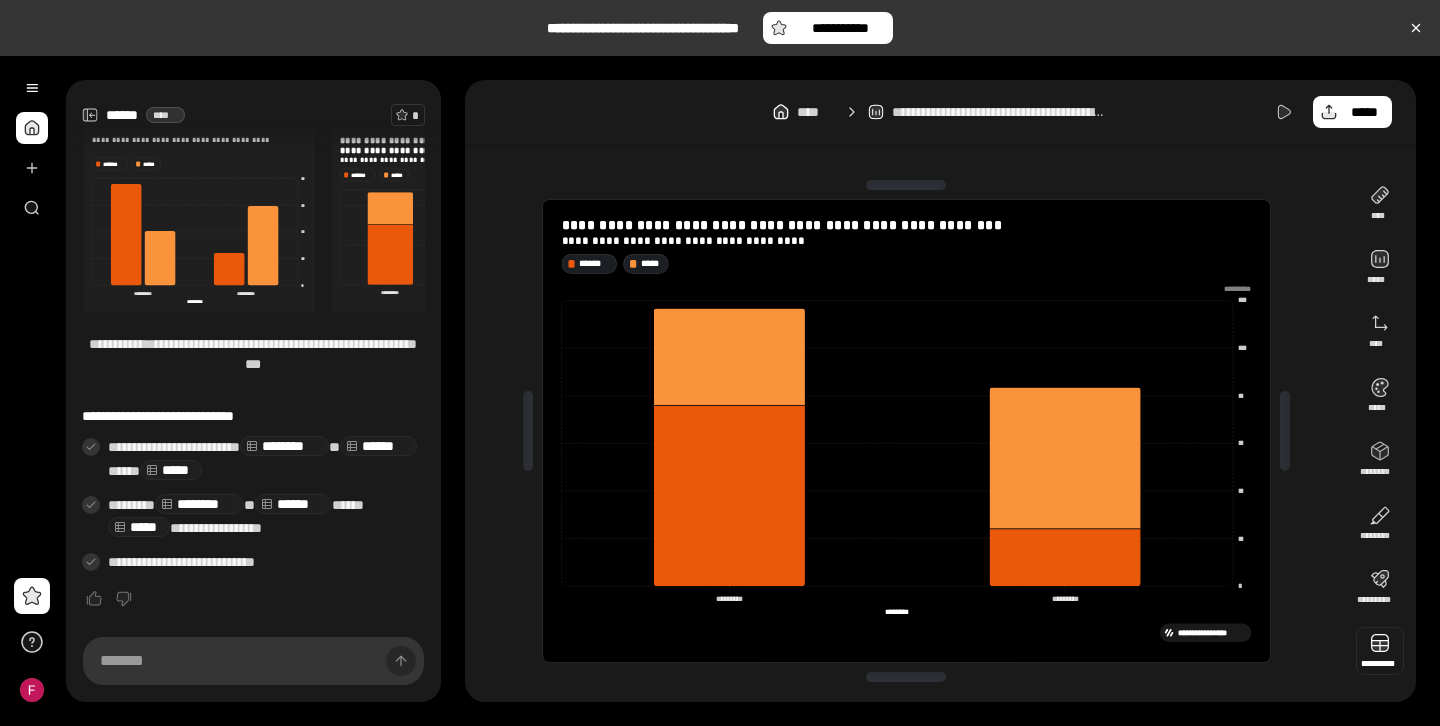 click at bounding box center (1380, 651) 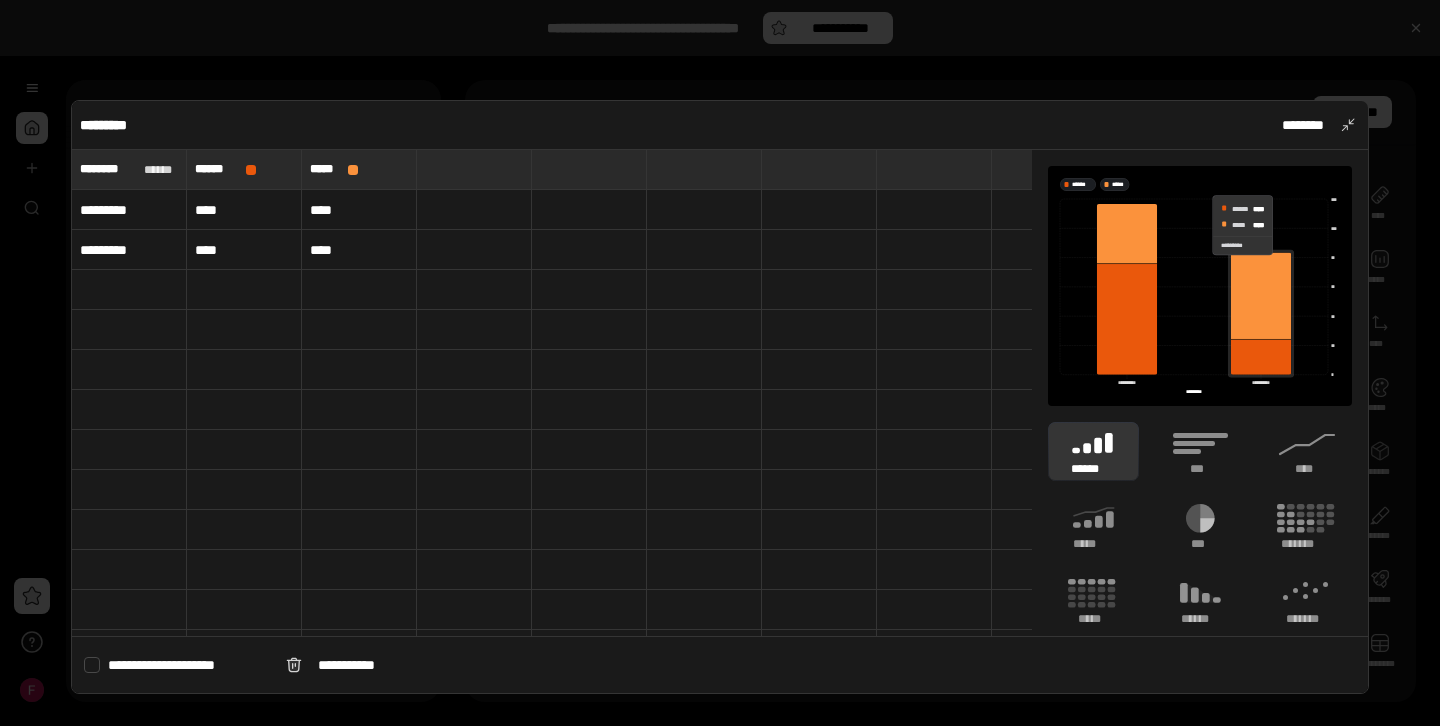 click 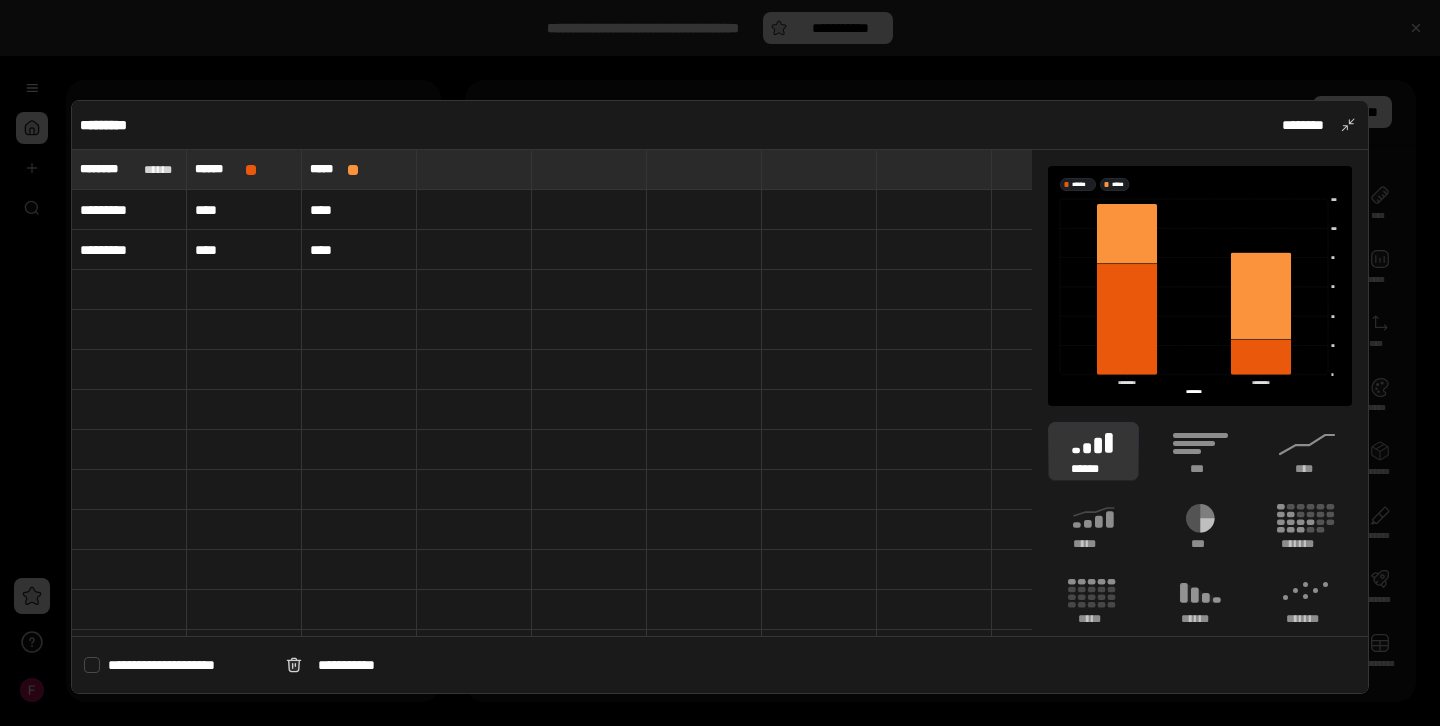 click on "[FIRST] [LAST] [STREET] [CITY] [STATE] [ZIP] [COUNTRY] [PHONE] [EMAIL]" at bounding box center [1200, 470] 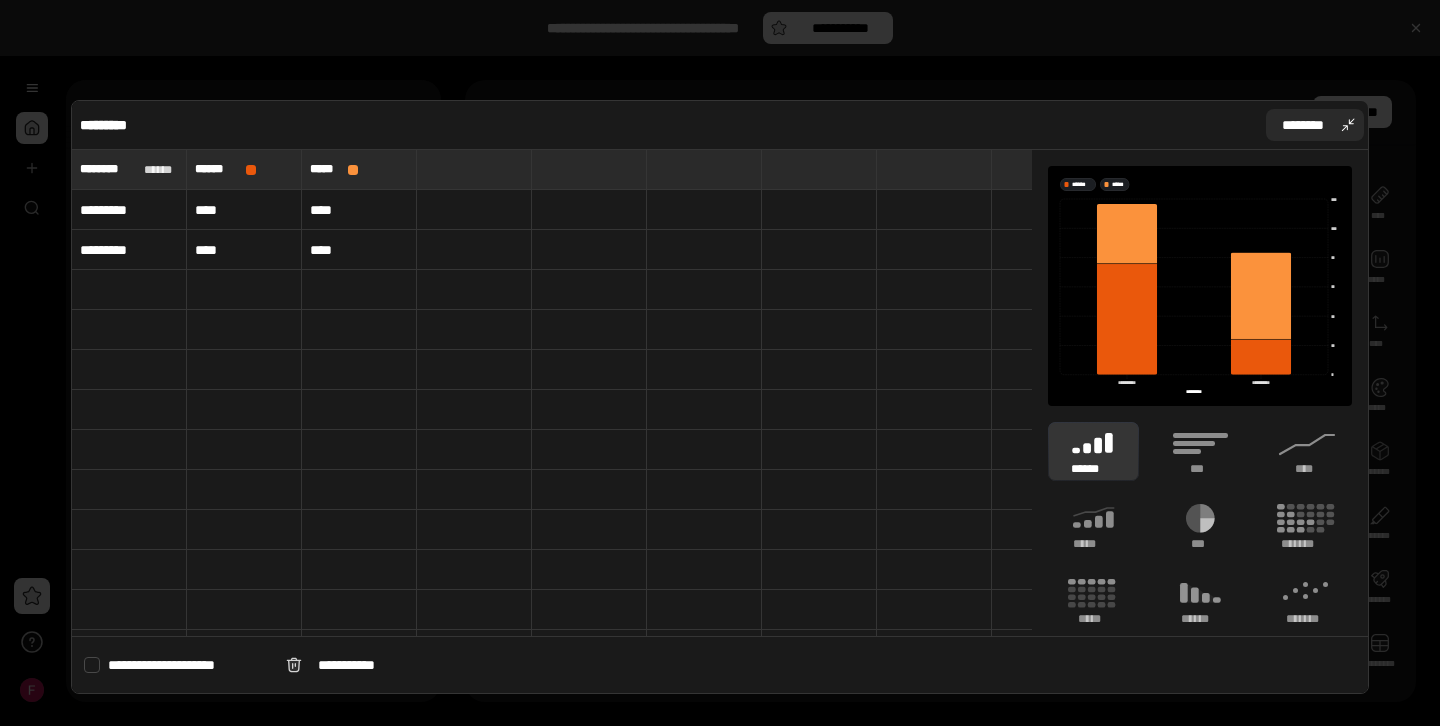 click on "********" at bounding box center (1315, 125) 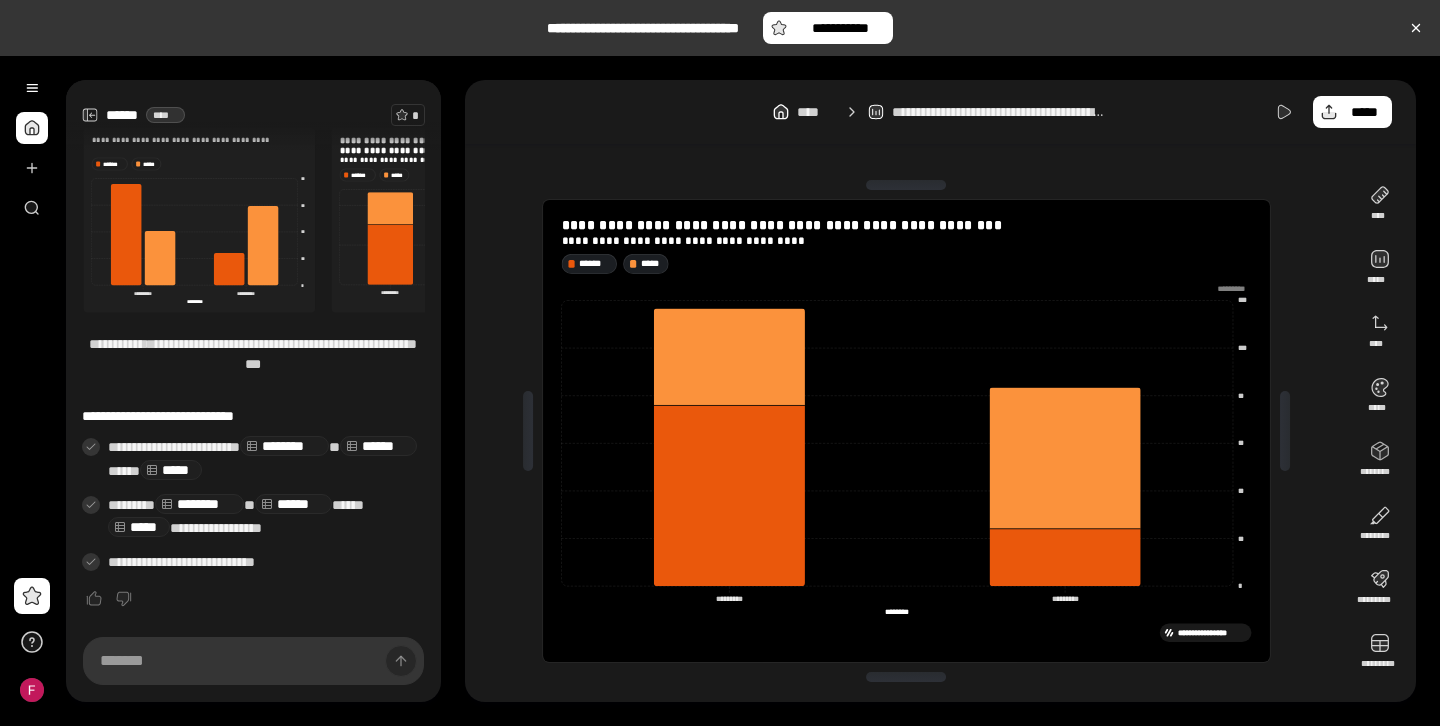 click on "*********" at bounding box center [906, 289] 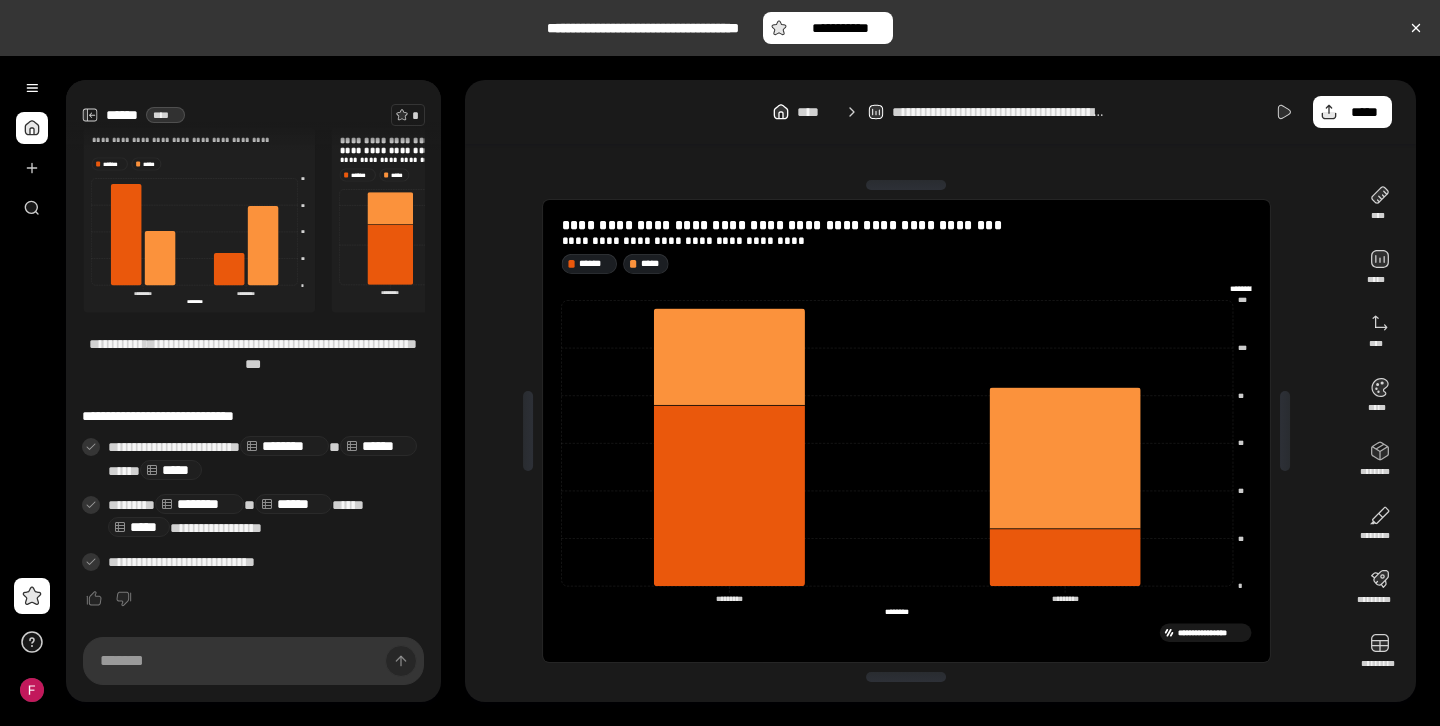 scroll, scrollTop: 0, scrollLeft: 0, axis: both 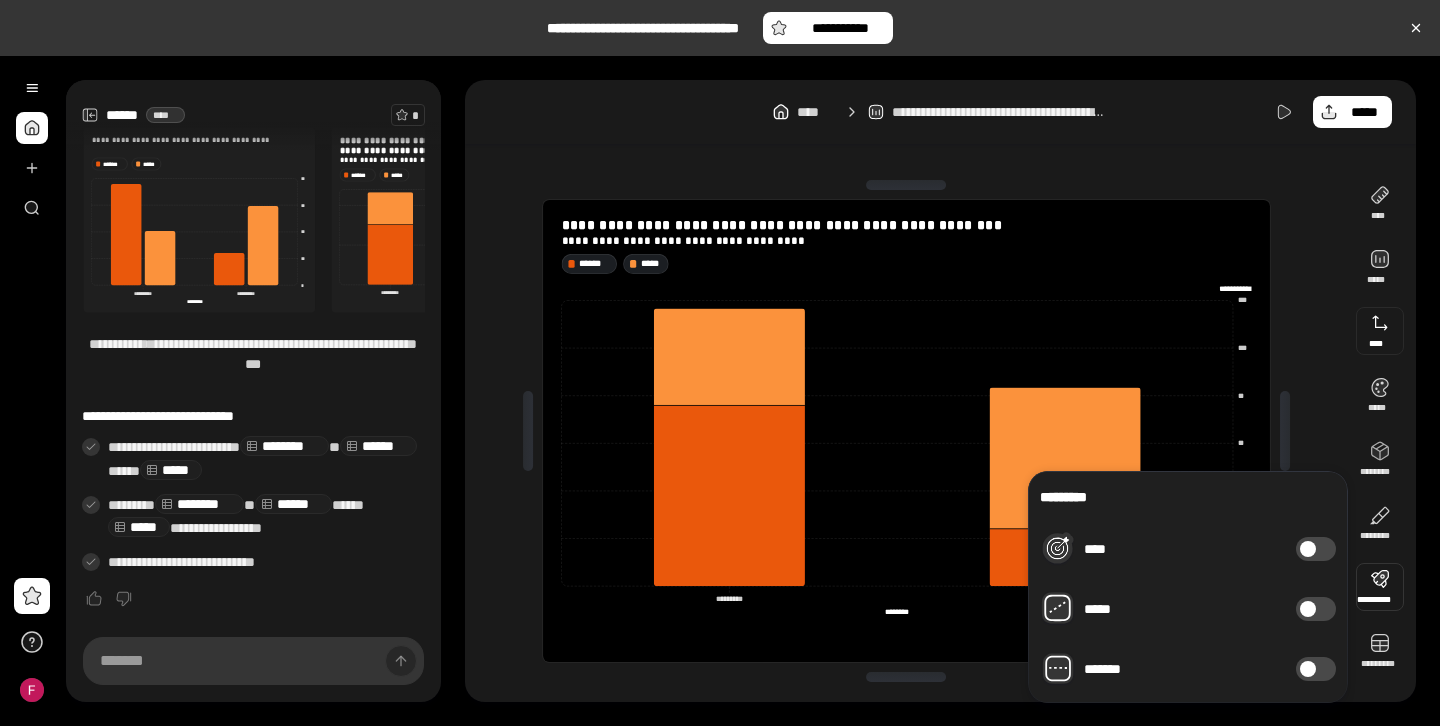 type on "**********" 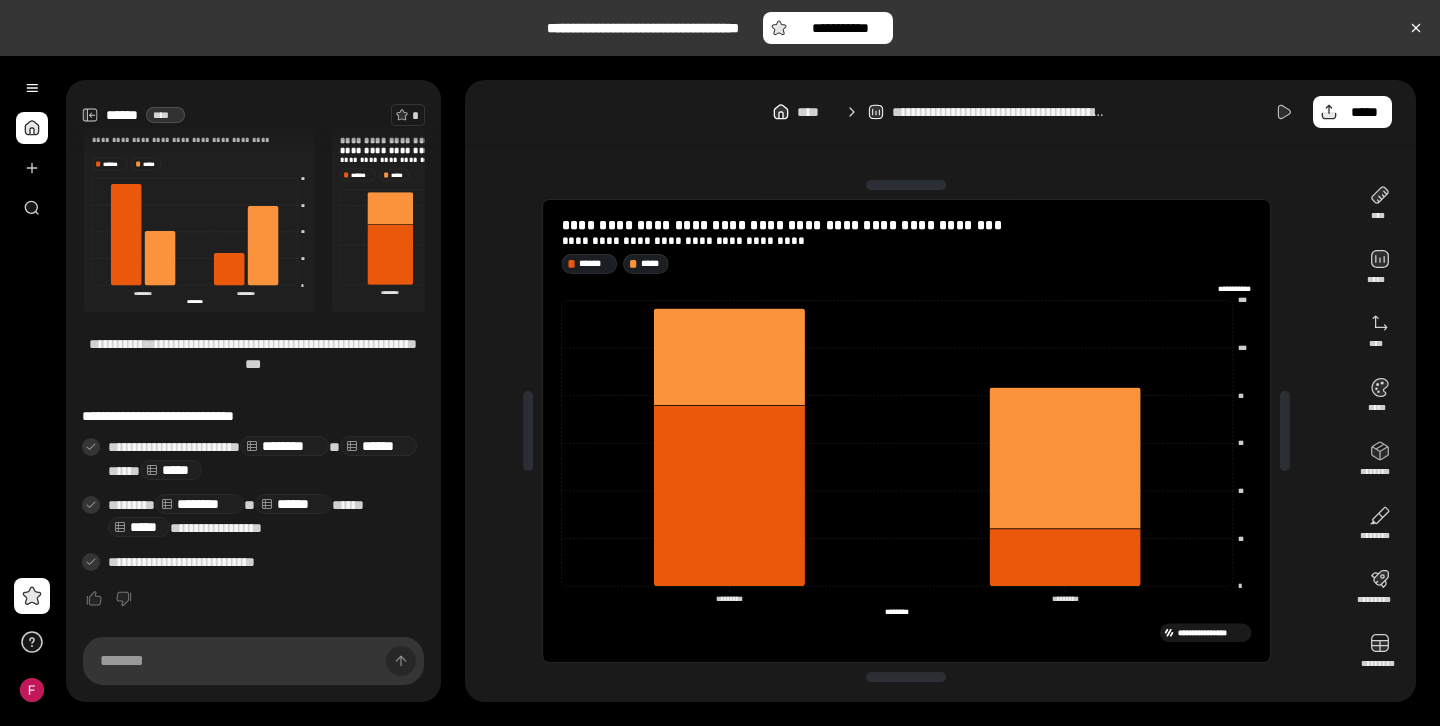 click on "****** ****" at bounding box center (139, 115) 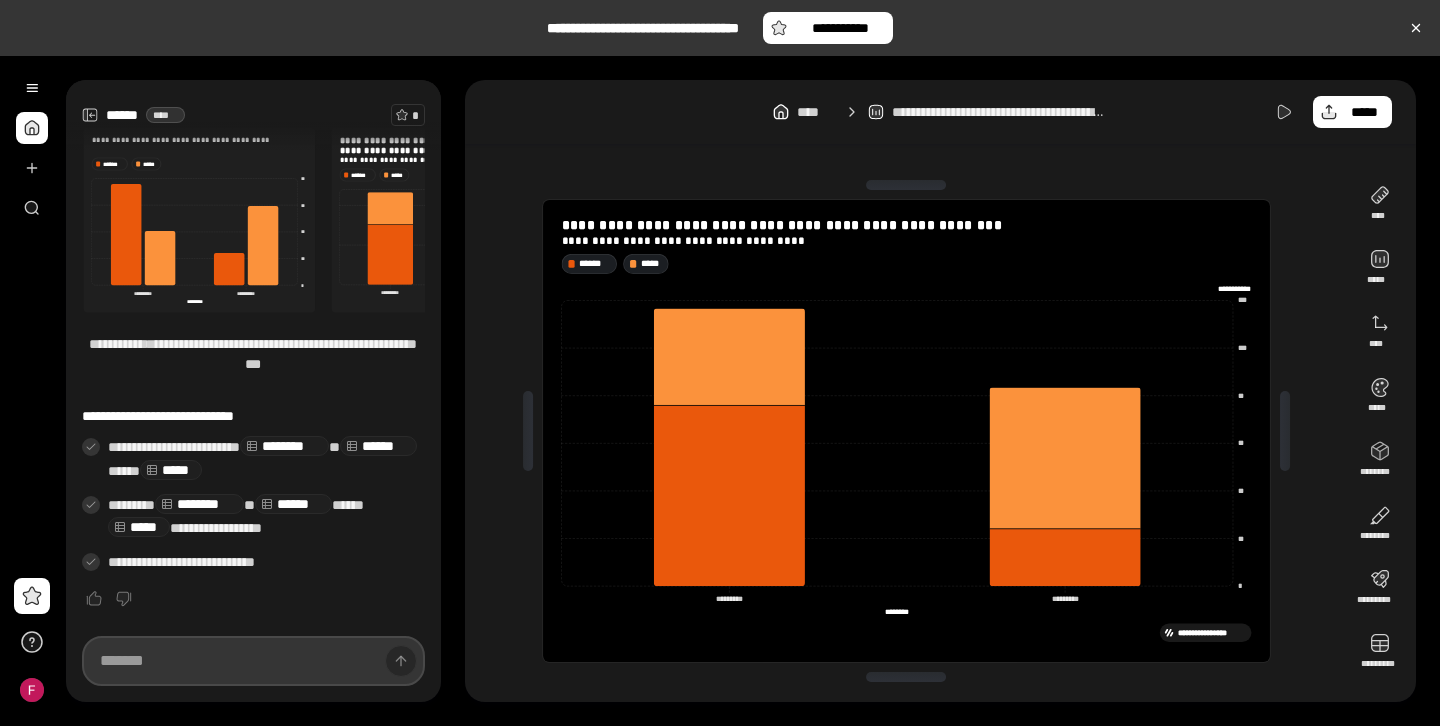 click at bounding box center [253, 661] 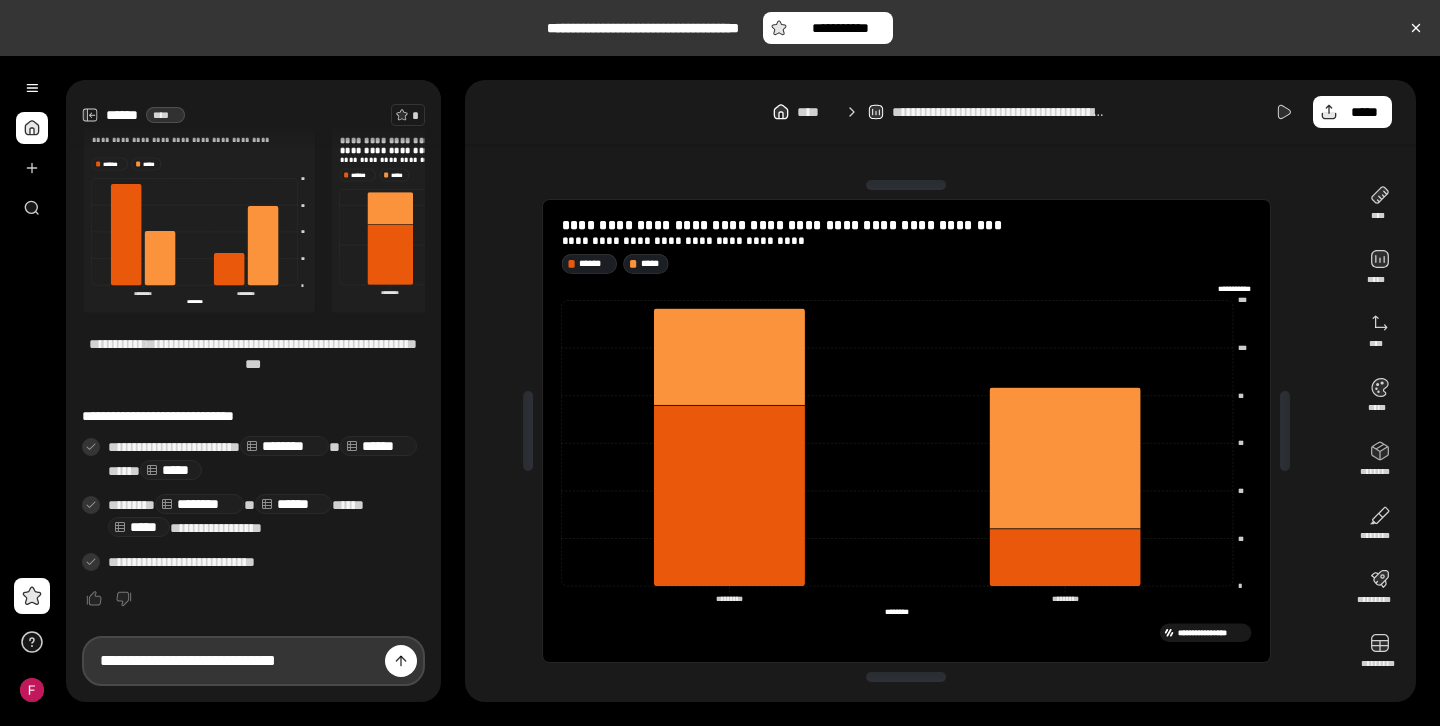 click on "**********" at bounding box center (253, 661) 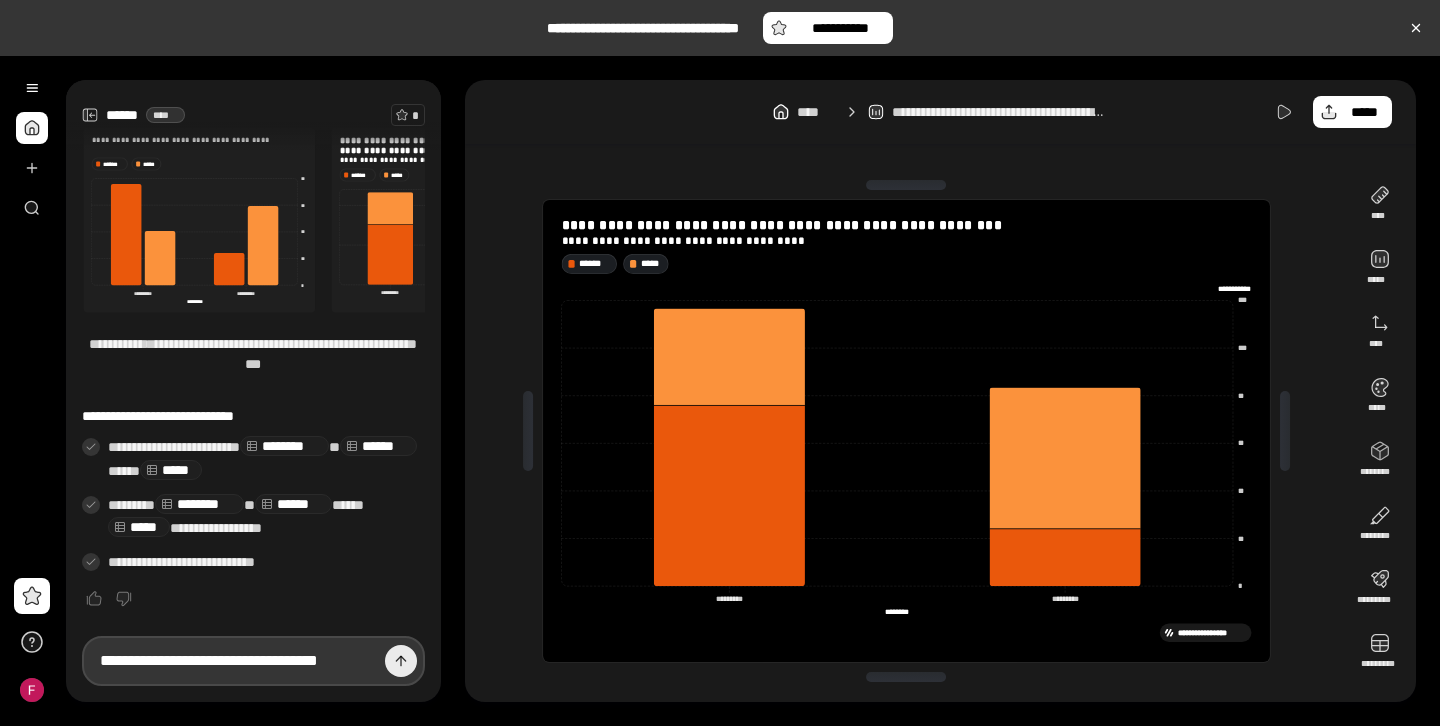 type on "**********" 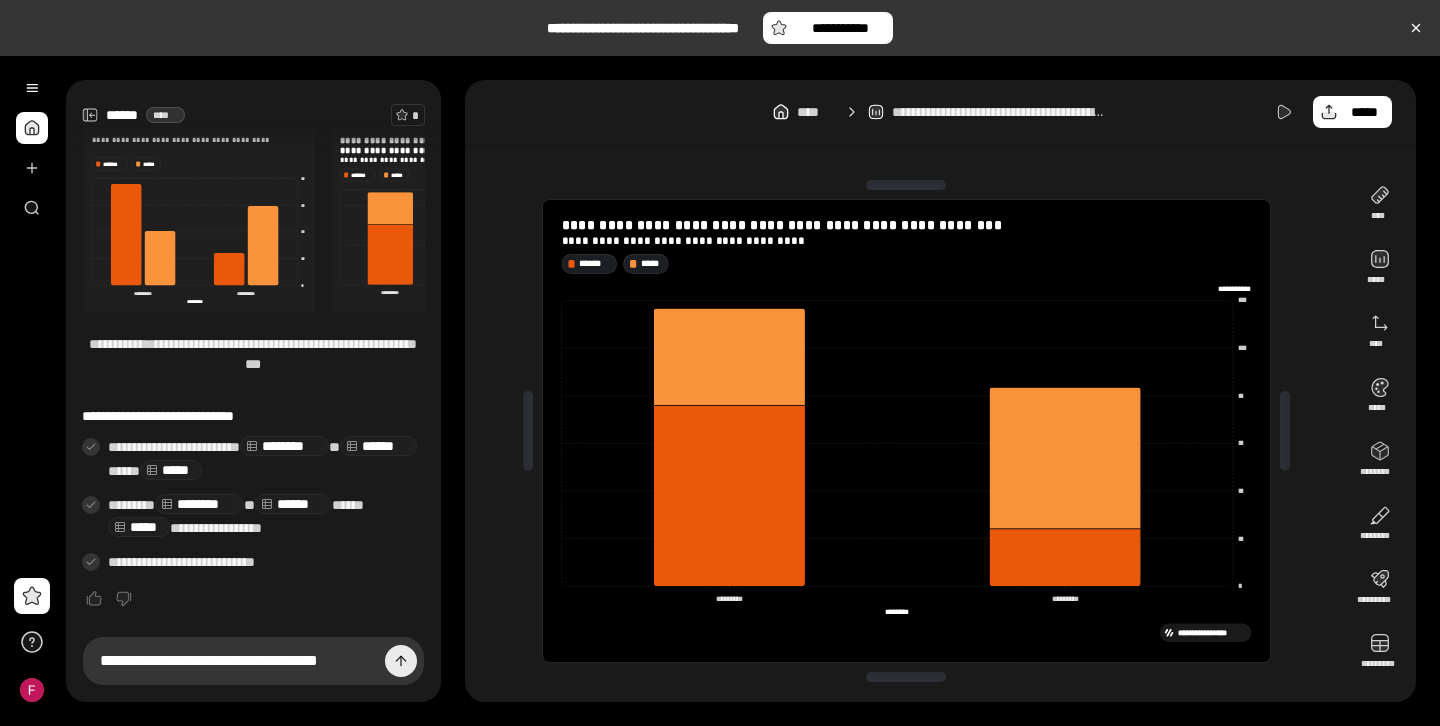 click at bounding box center [401, 661] 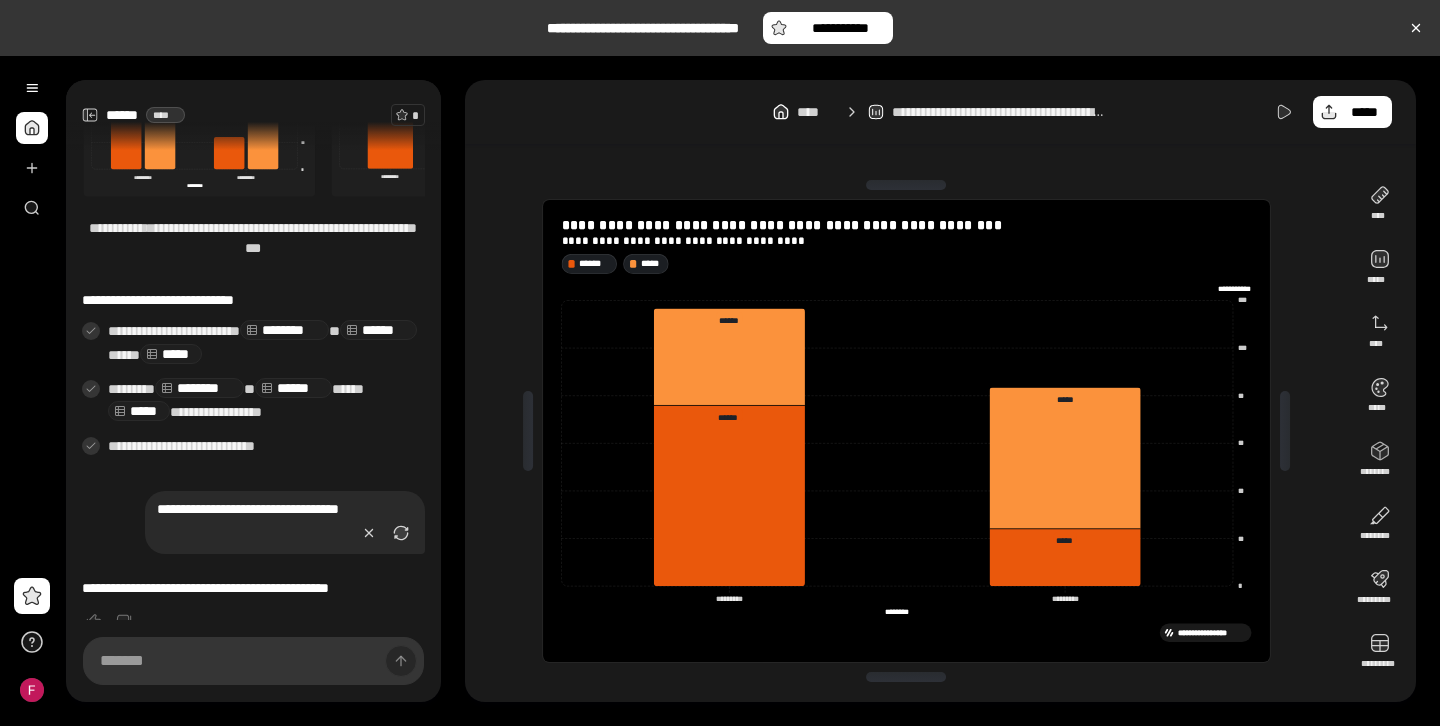 scroll, scrollTop: 322, scrollLeft: 0, axis: vertical 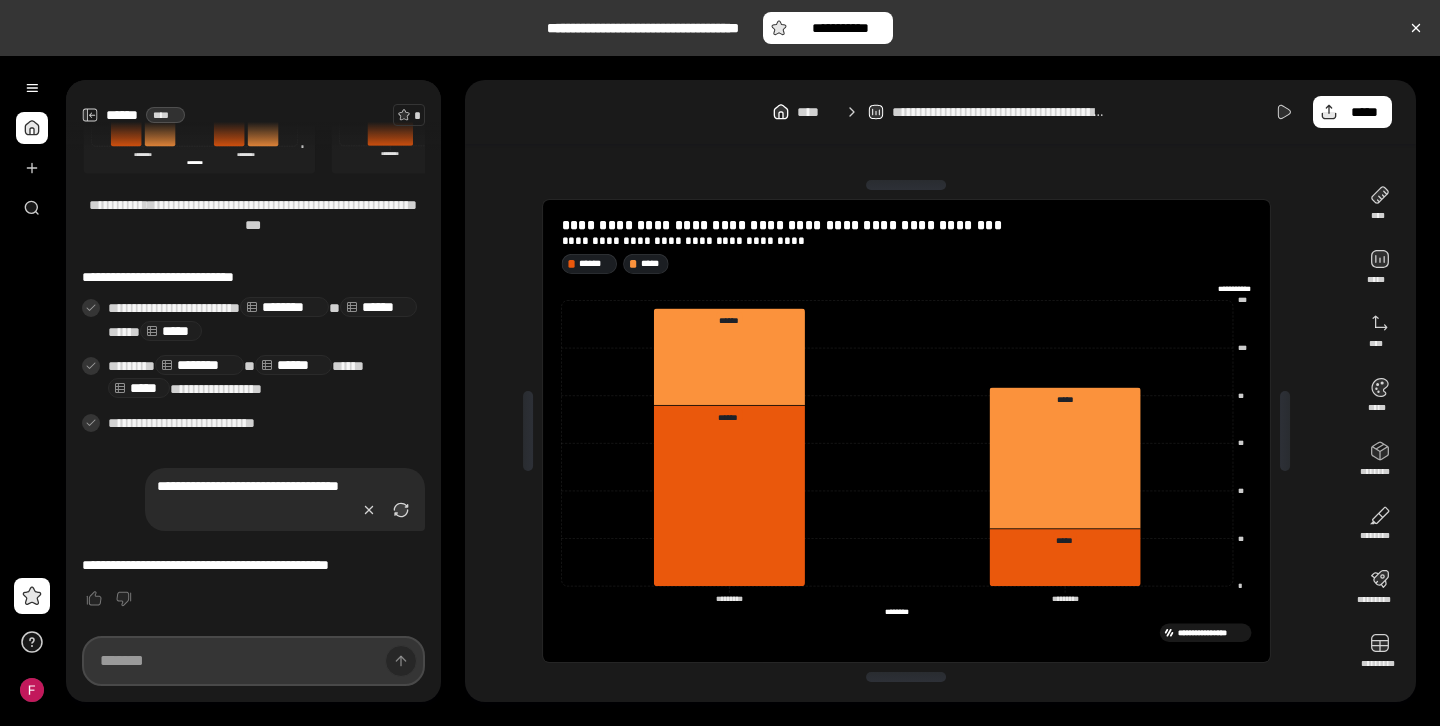 click at bounding box center (253, 661) 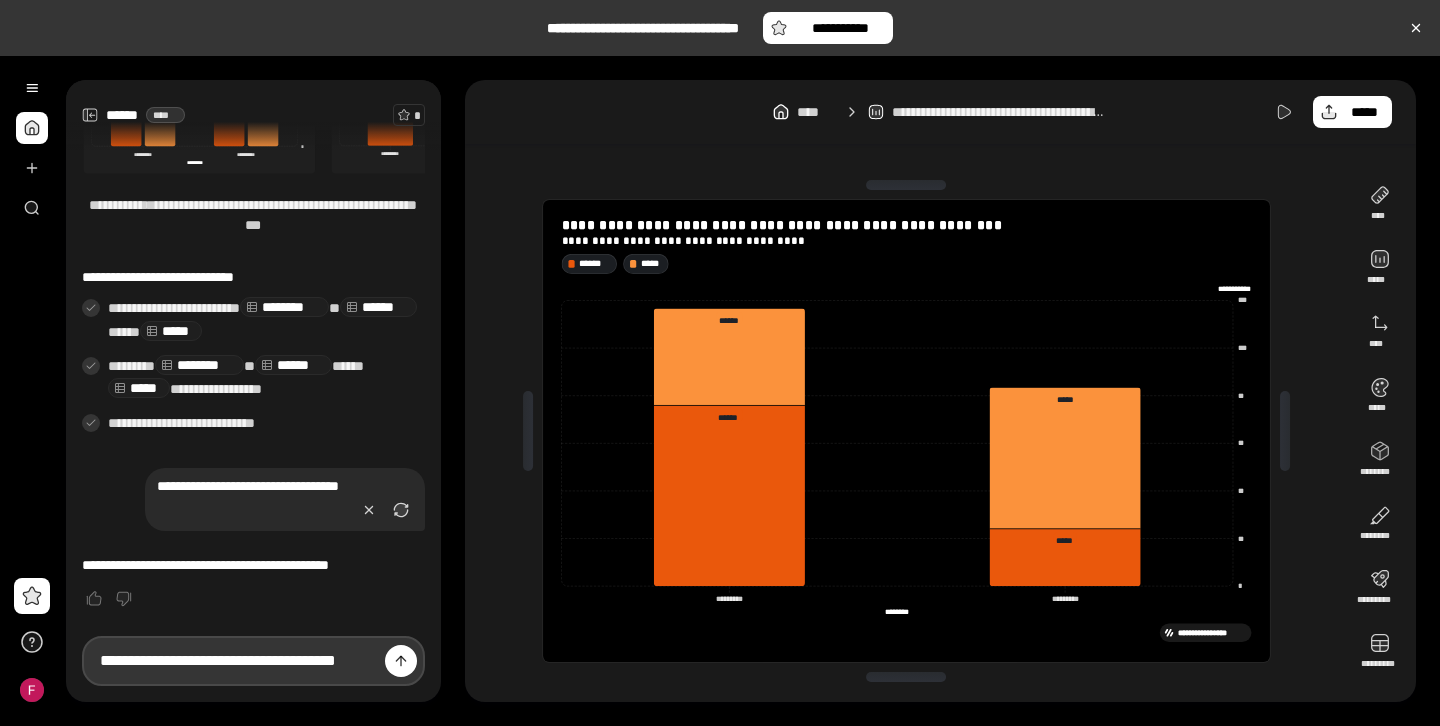 scroll, scrollTop: 0, scrollLeft: 30, axis: horizontal 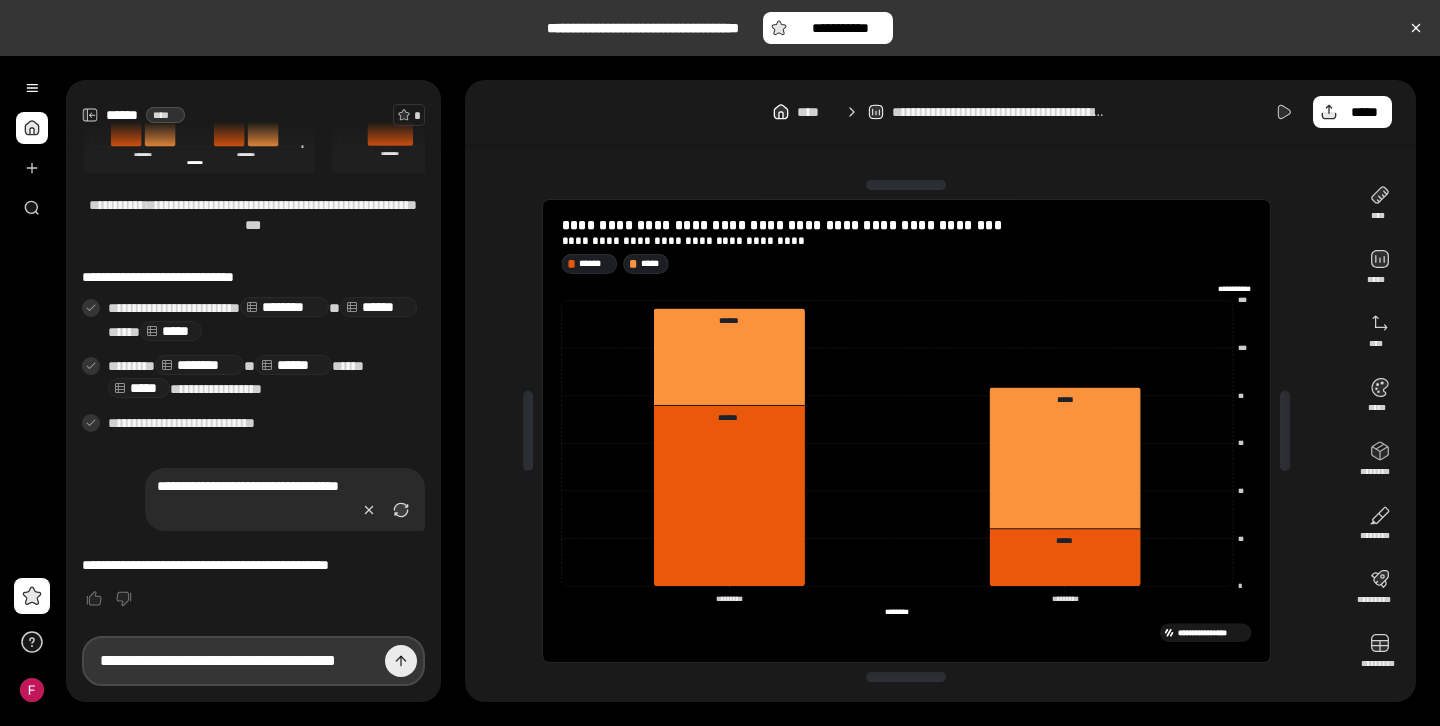 type on "**********" 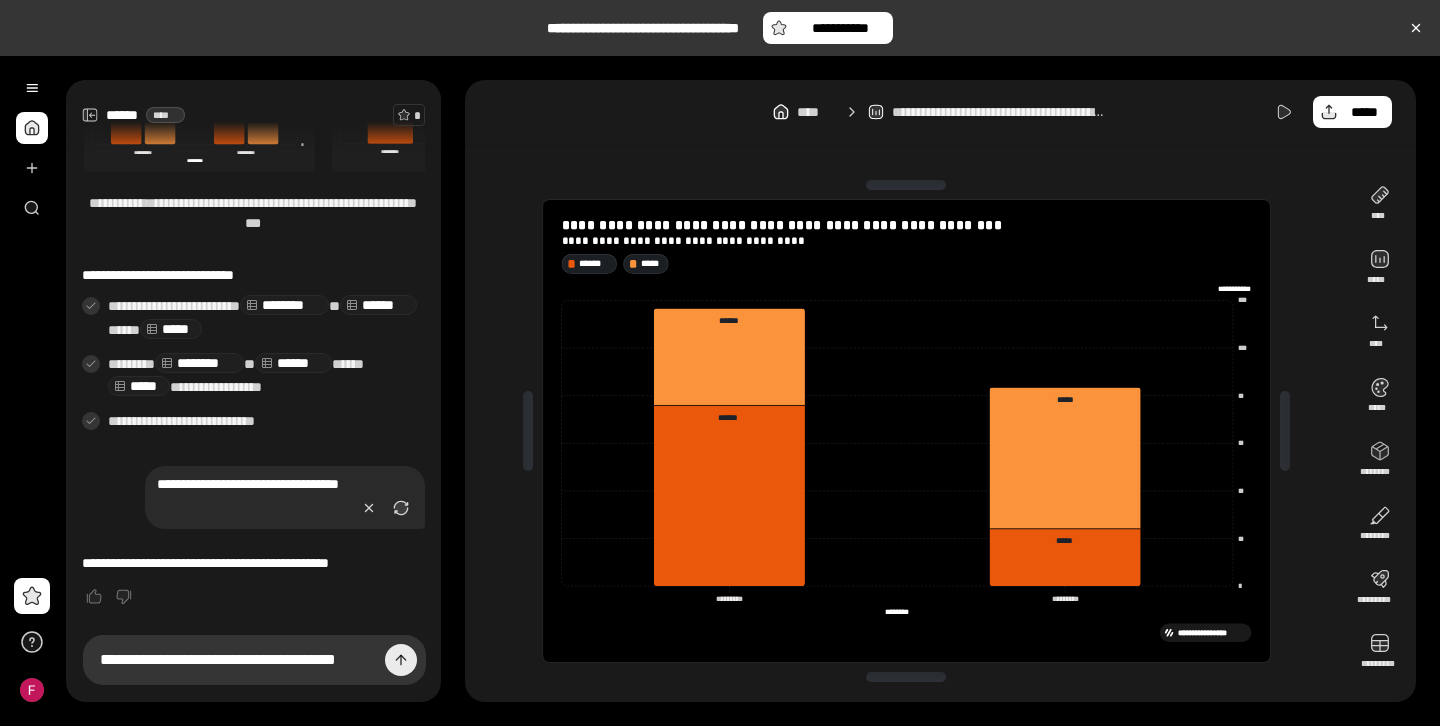 scroll, scrollTop: 0, scrollLeft: 0, axis: both 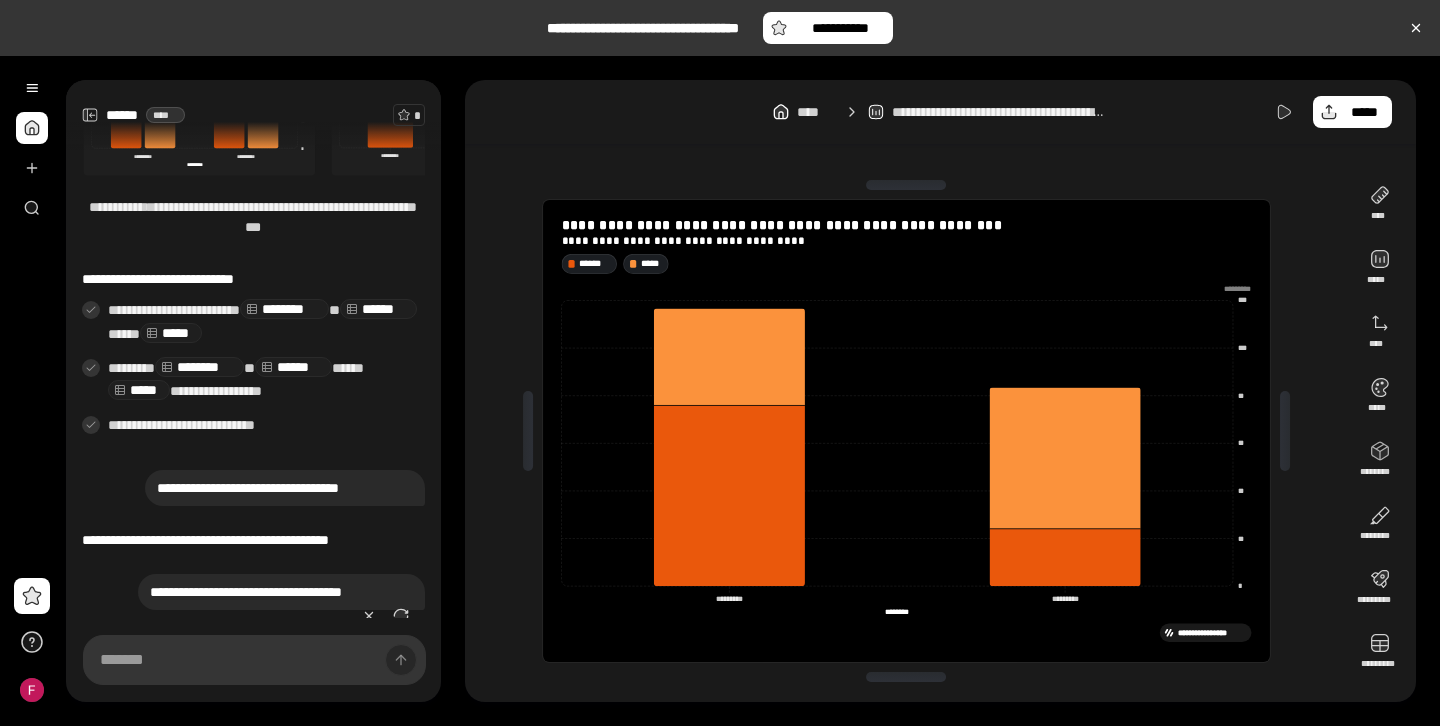 type 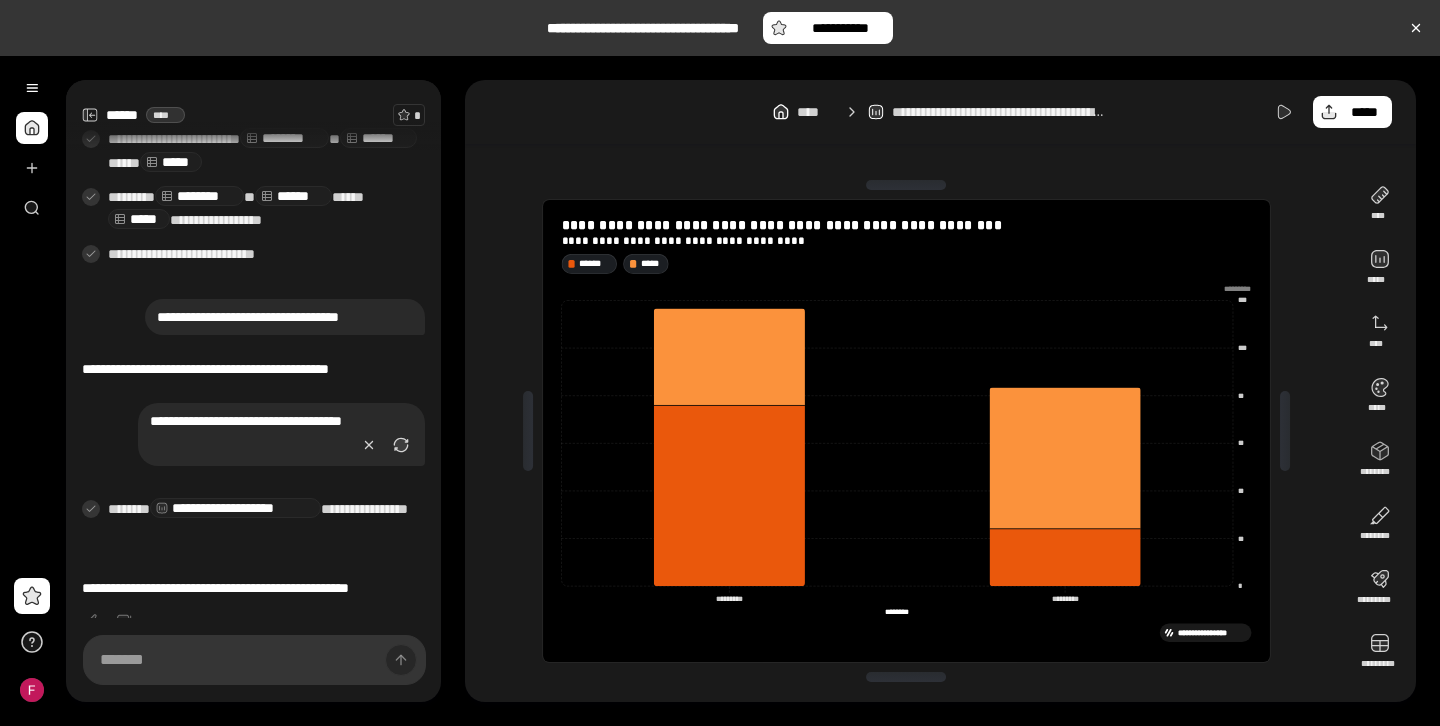 scroll, scrollTop: 533, scrollLeft: 0, axis: vertical 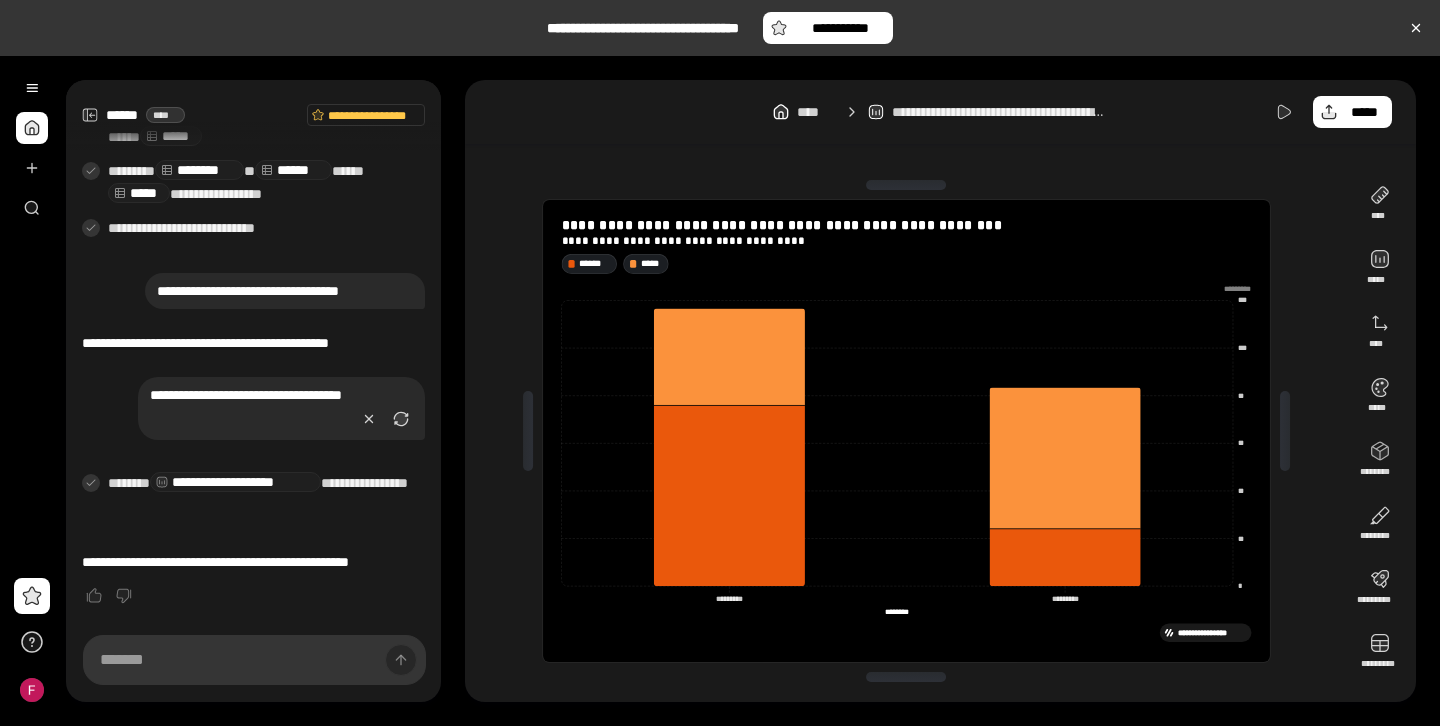 click on "**********" at bounding box center [235, 482] 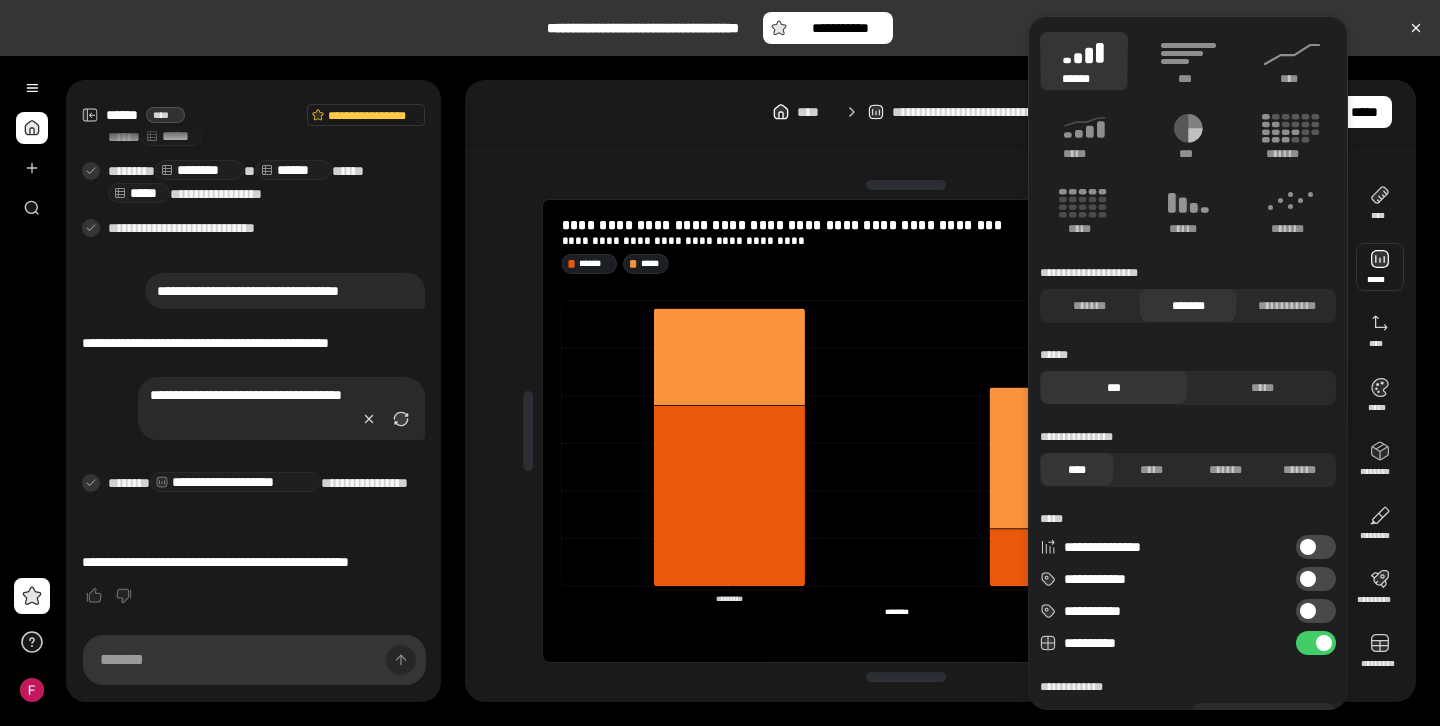 click on "*******" at bounding box center (1188, 306) 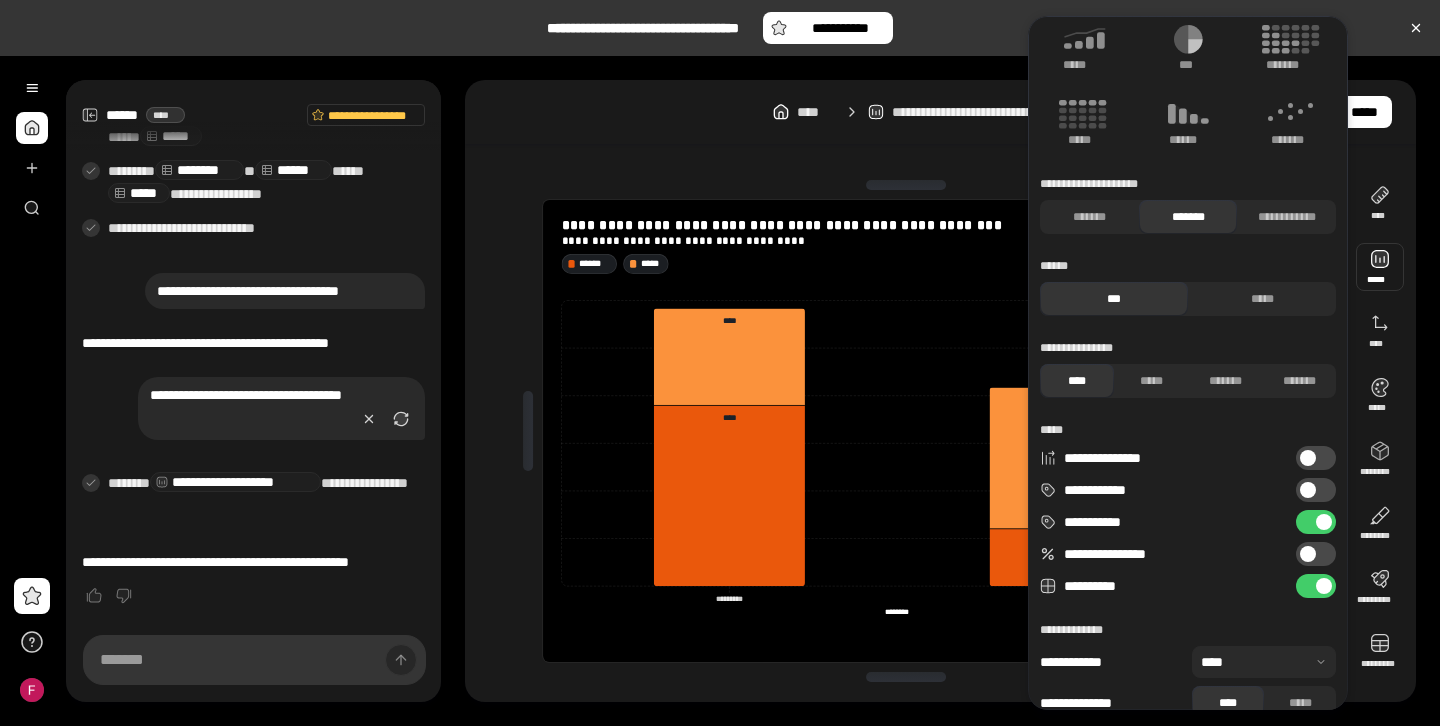 scroll, scrollTop: 115, scrollLeft: 0, axis: vertical 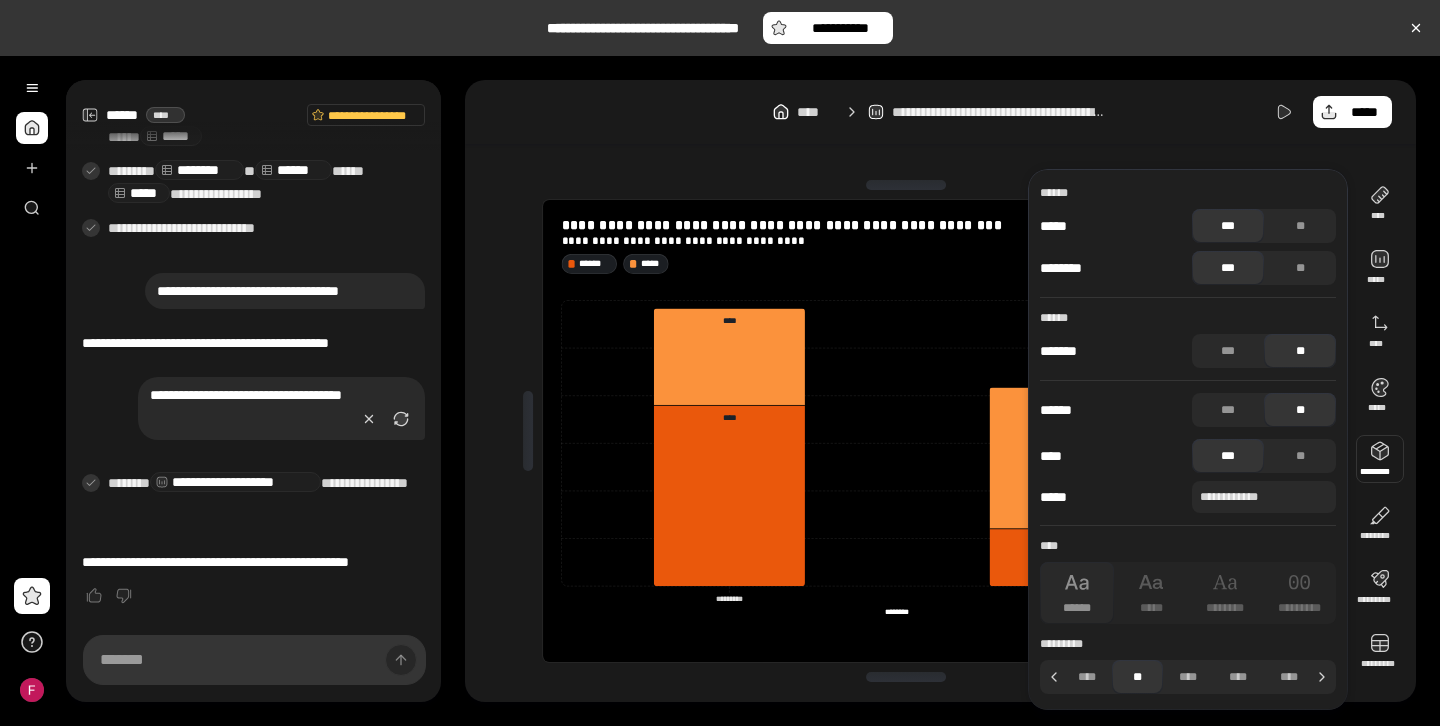 click at bounding box center [1380, 459] 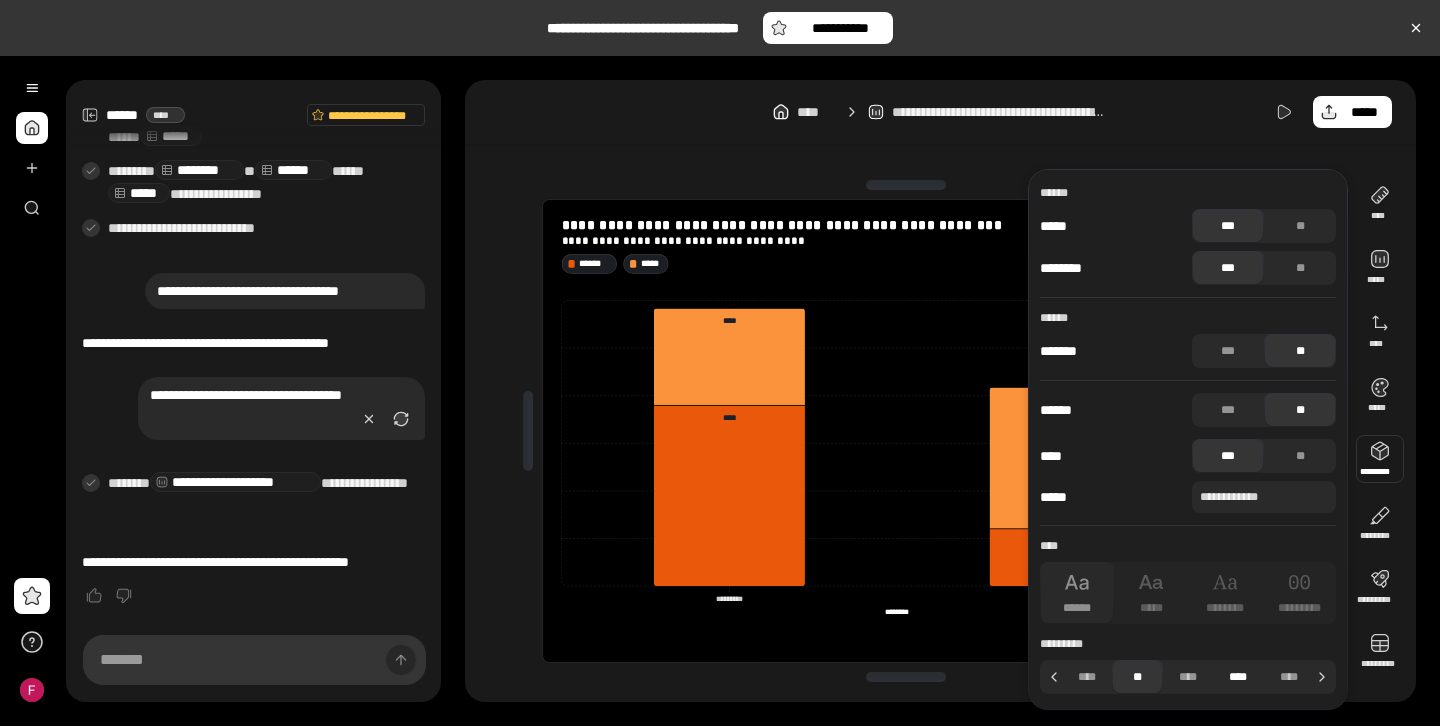click on "****" at bounding box center (1238, 677) 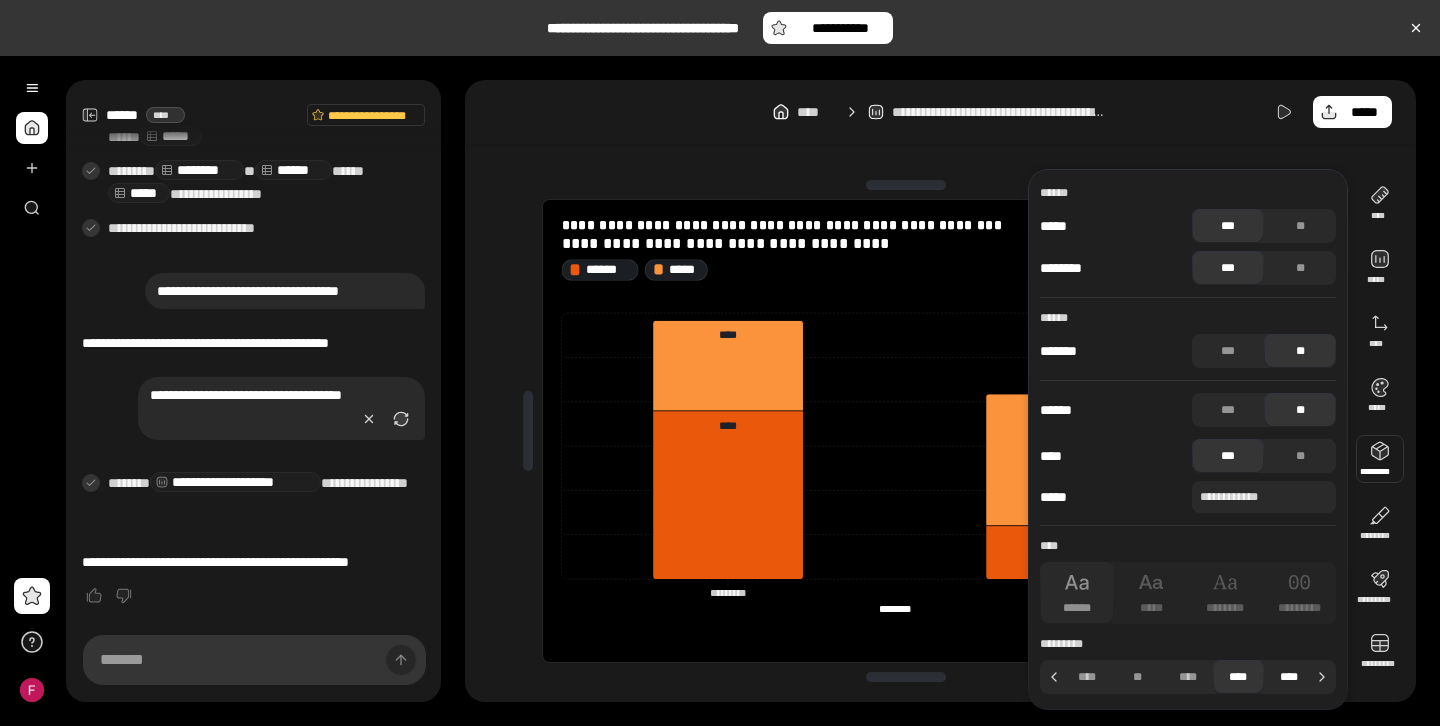 click on "****" at bounding box center [1289, 677] 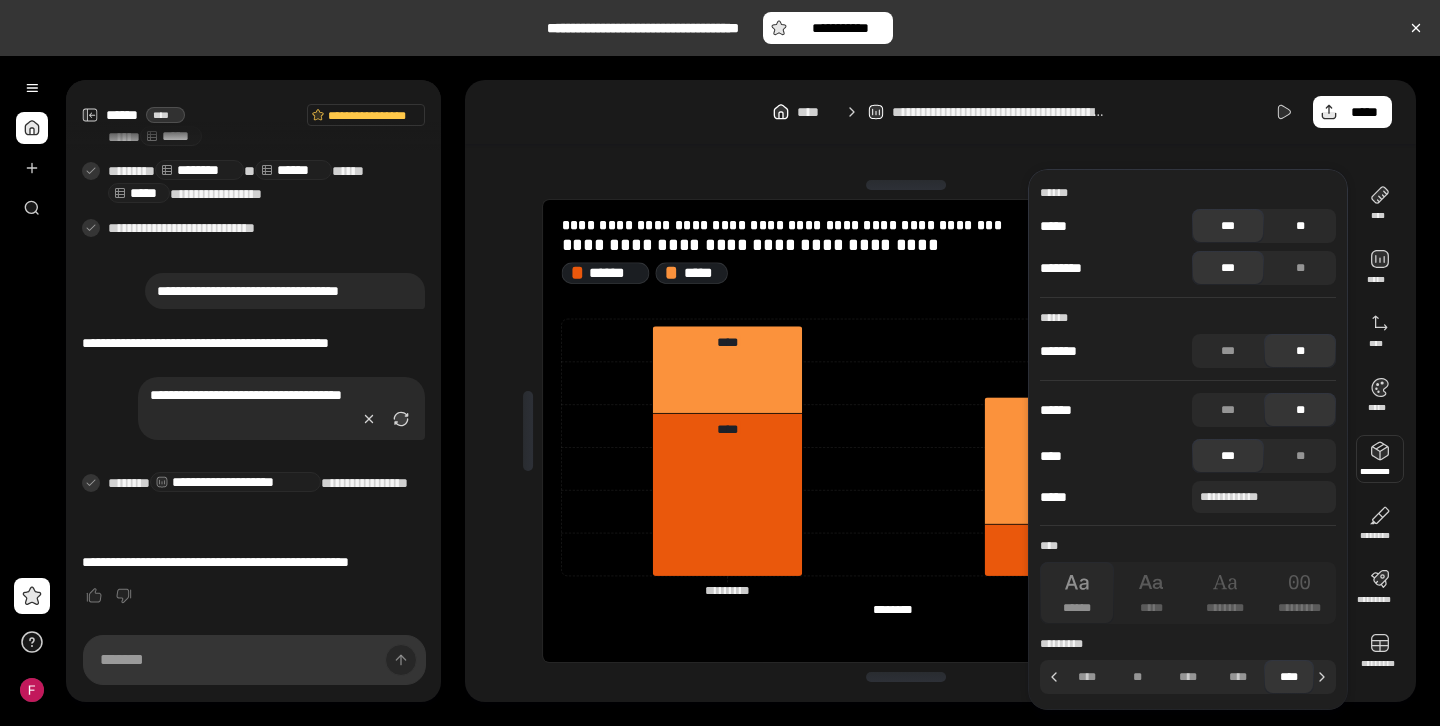 click on "**" at bounding box center (1300, 226) 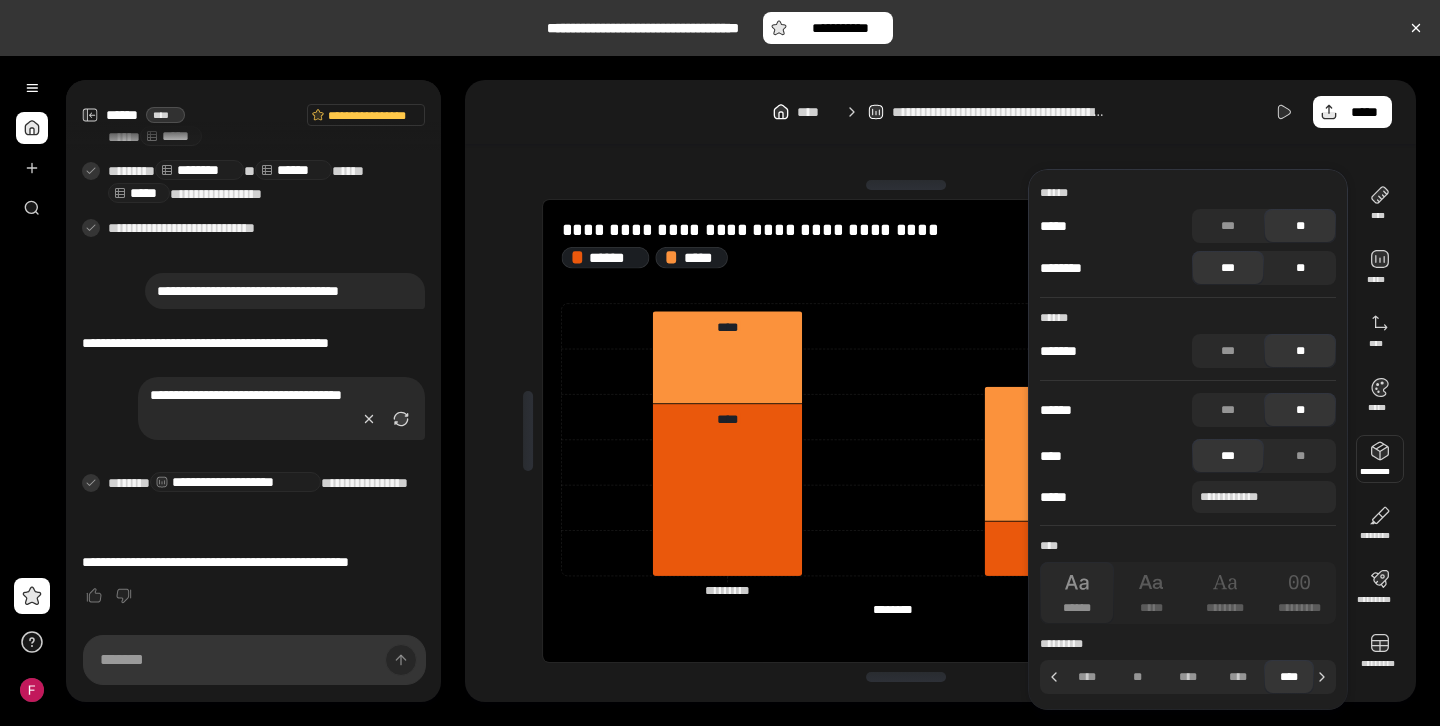 click on "**" at bounding box center (1300, 268) 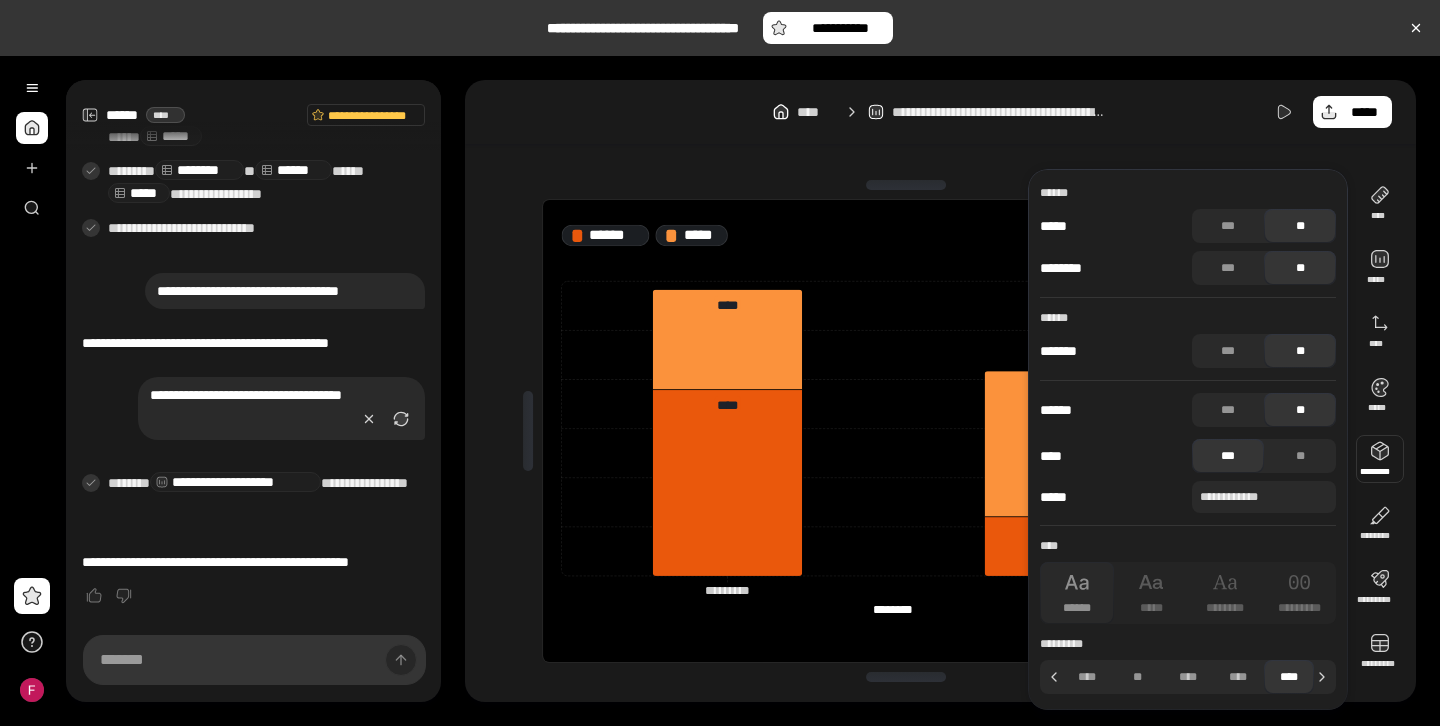 click on "********" at bounding box center [892, 609] 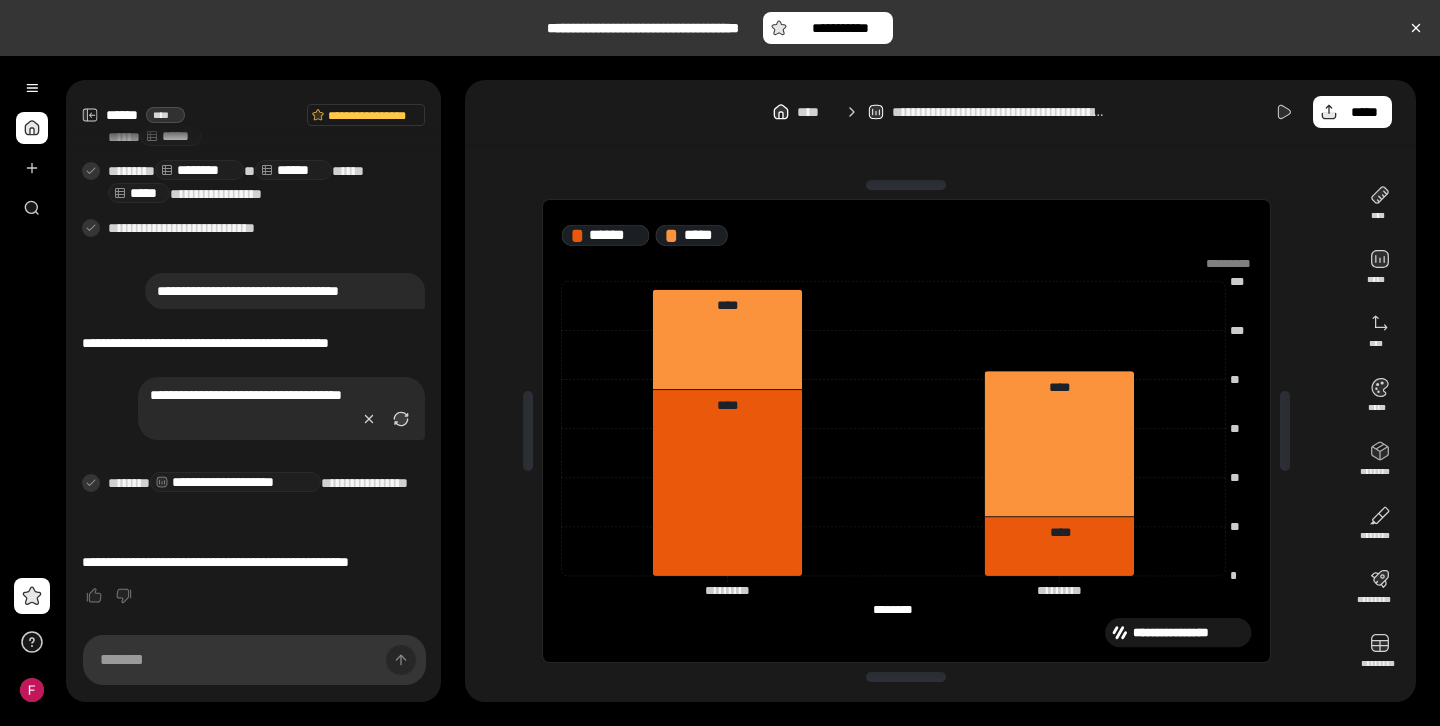 click on "[FIRST] [LAST] [ADDRESS]" at bounding box center (892, 609) 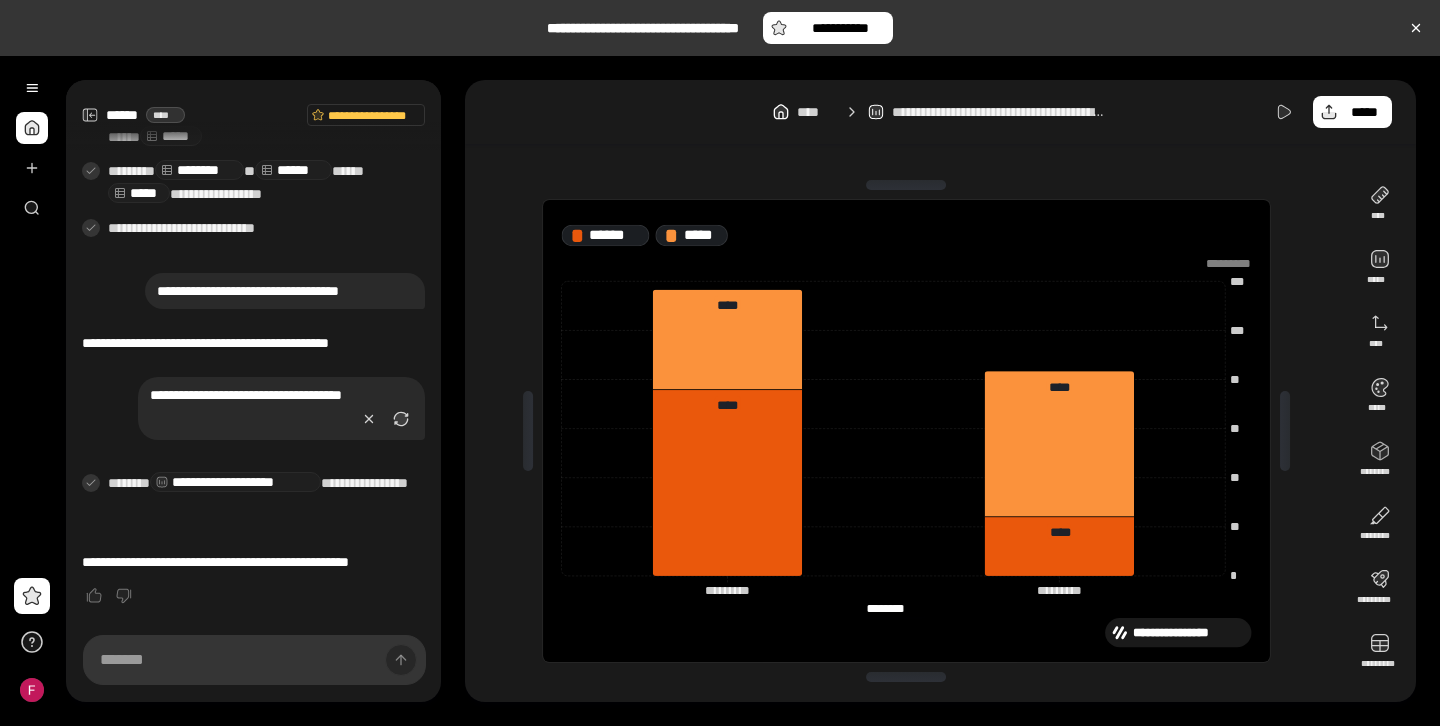 click on "[FIRST] [LAST] [ADDRESS]" at bounding box center (892, 609) 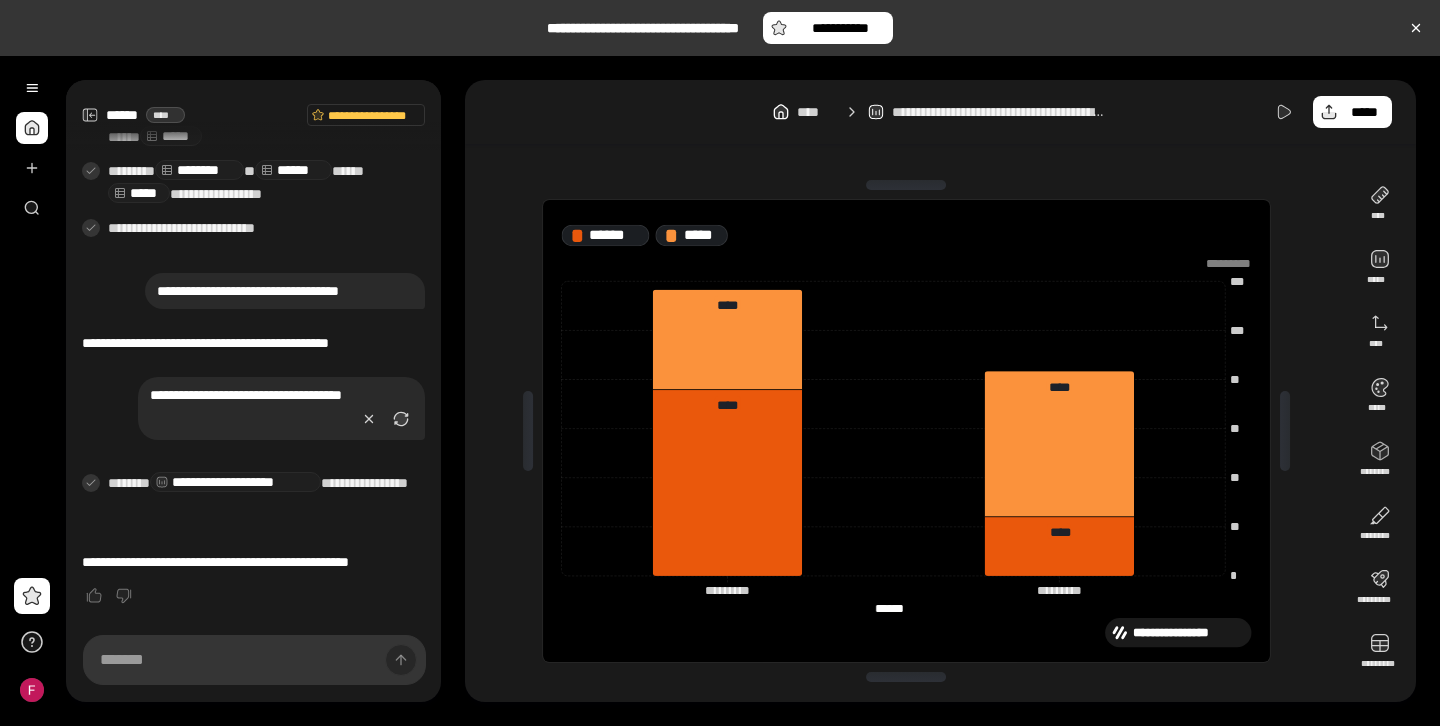 scroll, scrollTop: 0, scrollLeft: 0, axis: both 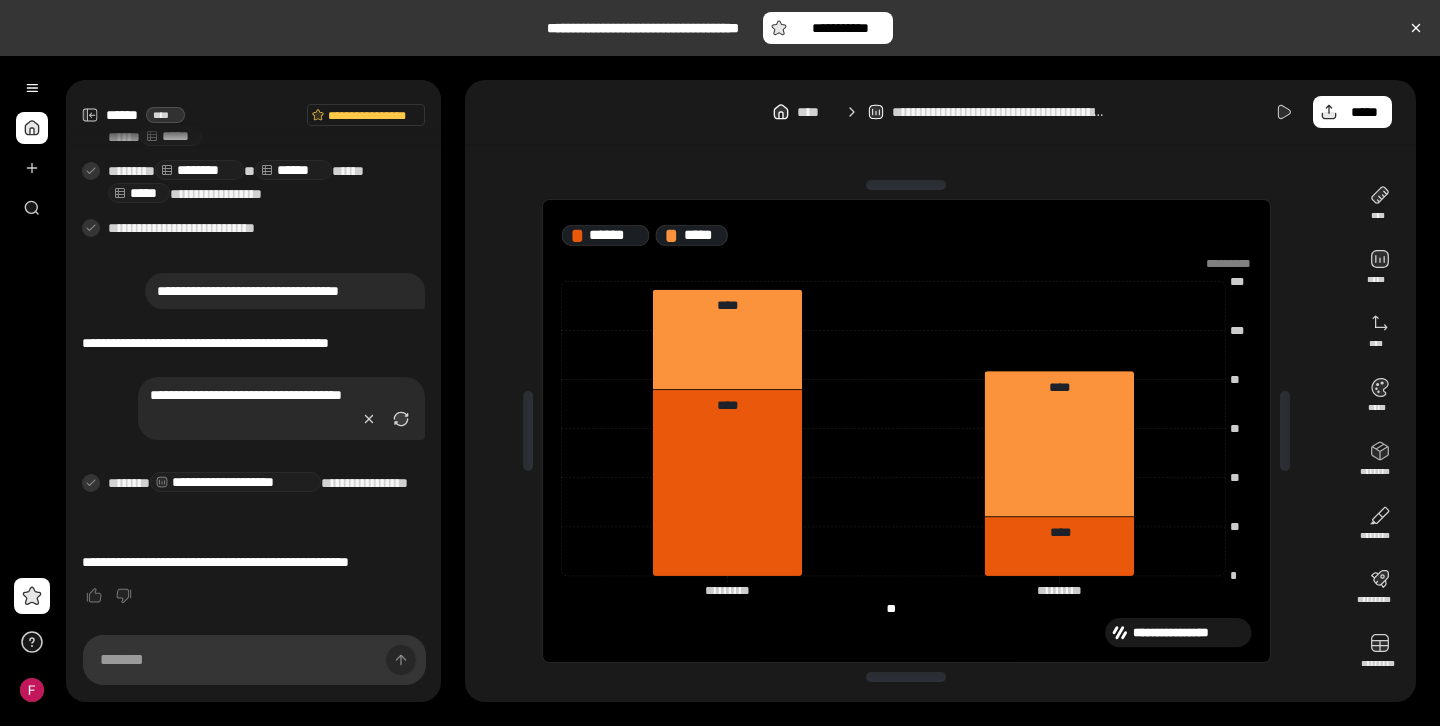 type on "*" 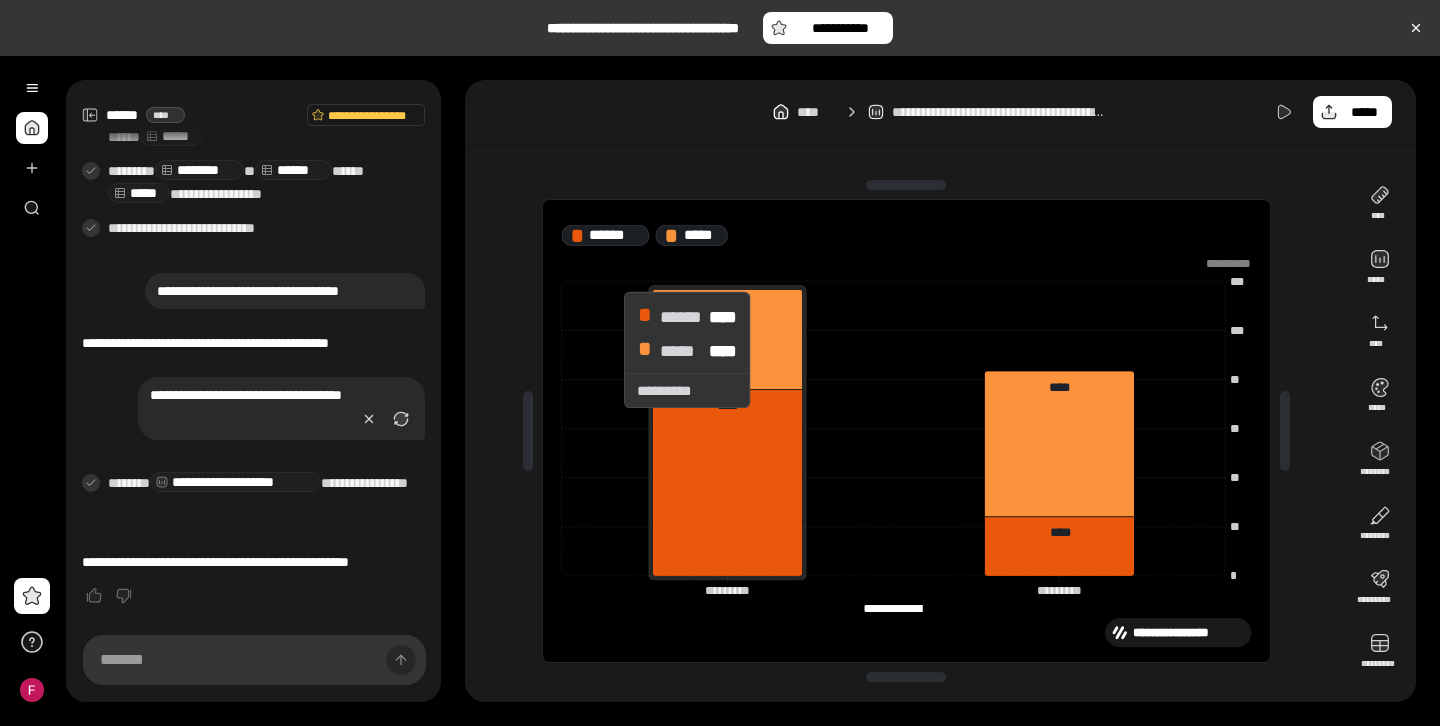 scroll, scrollTop: 0, scrollLeft: 0, axis: both 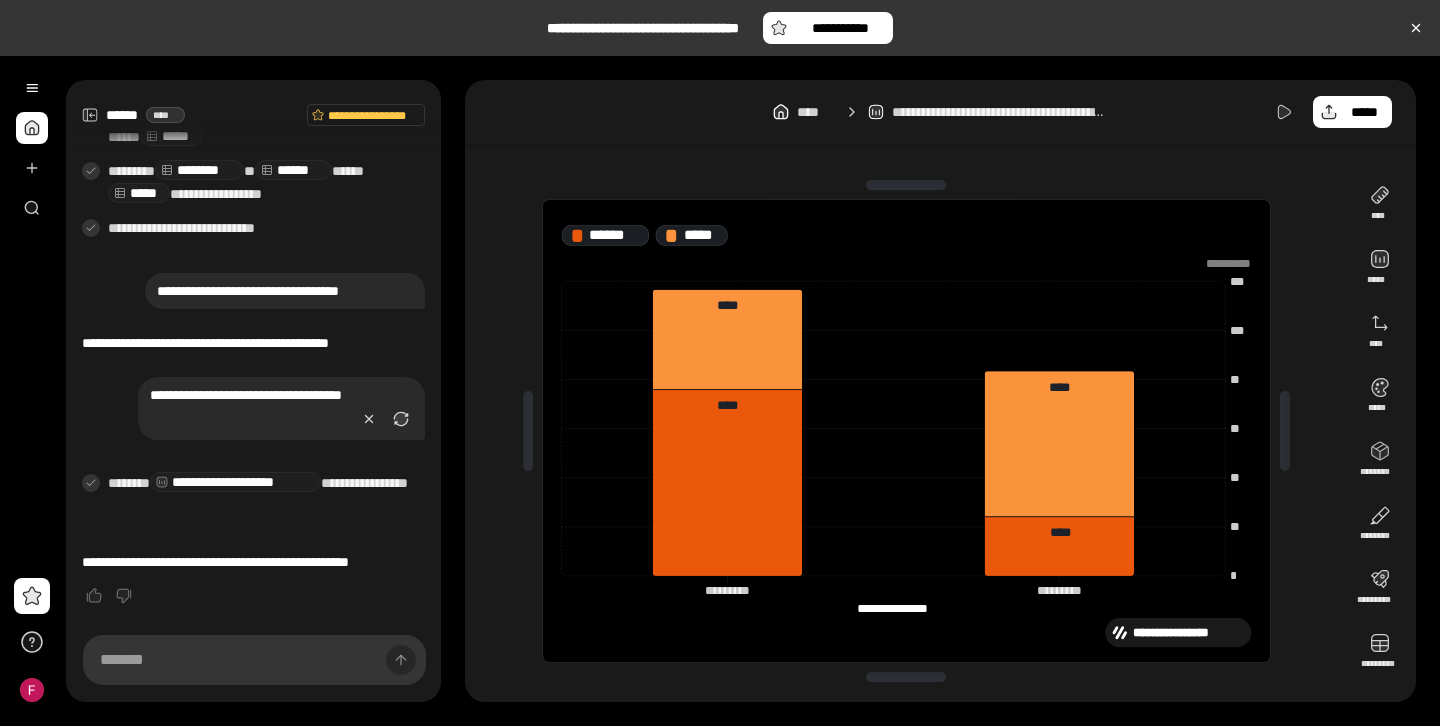 type on "**********" 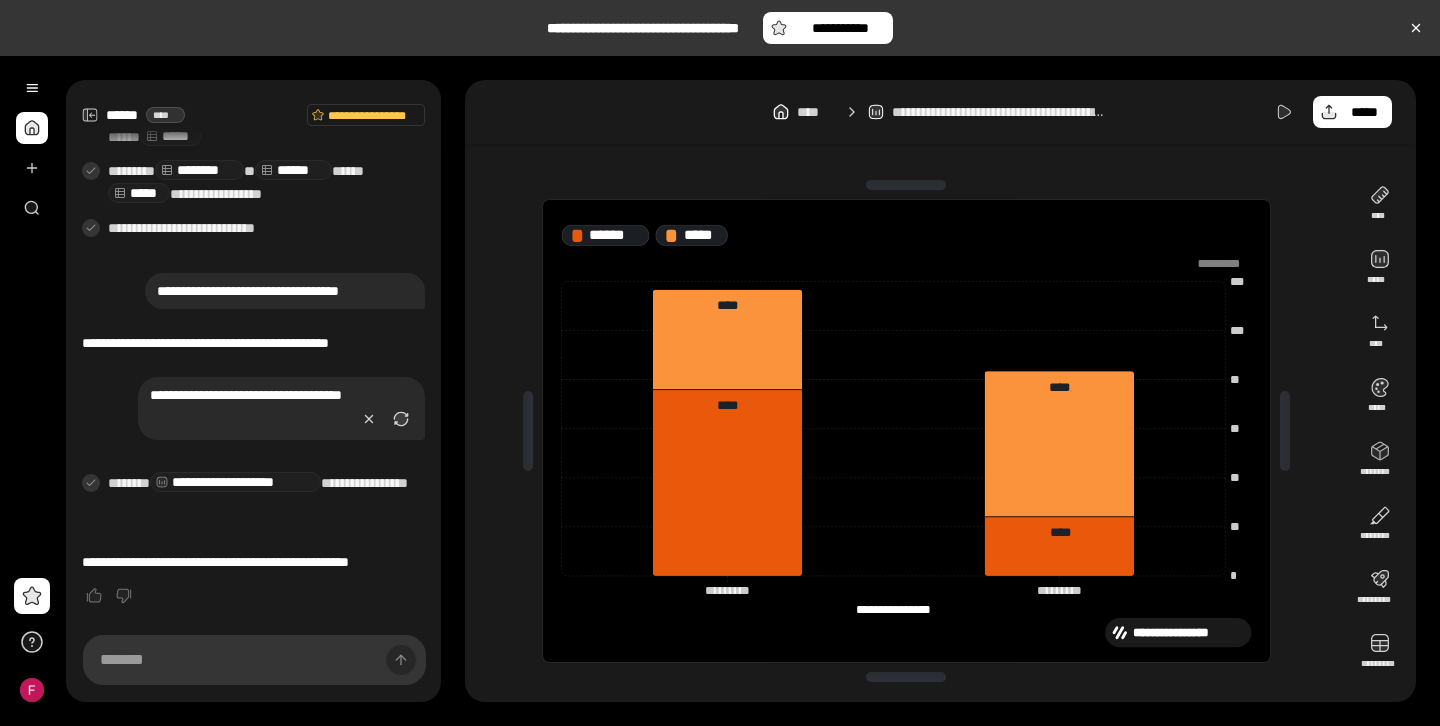 click at bounding box center [1224, 264] 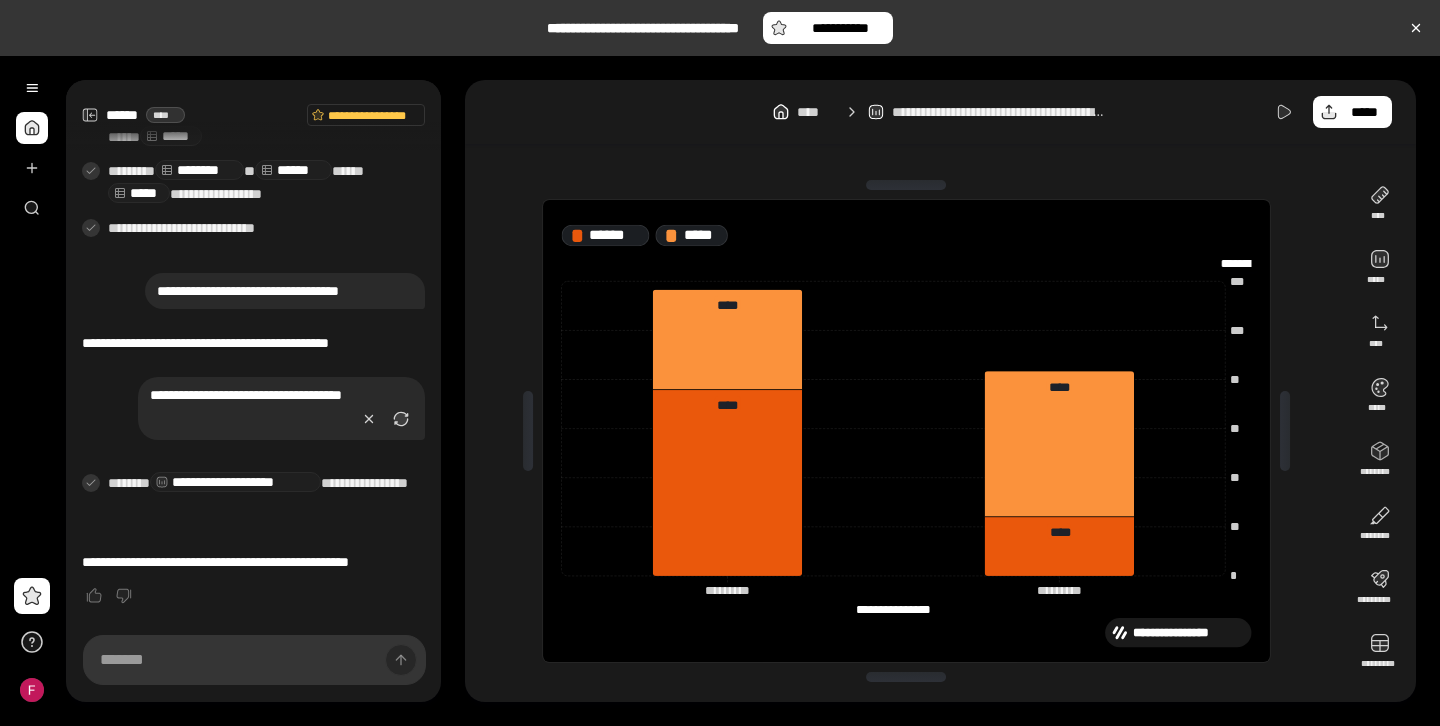 scroll, scrollTop: 0, scrollLeft: 0, axis: both 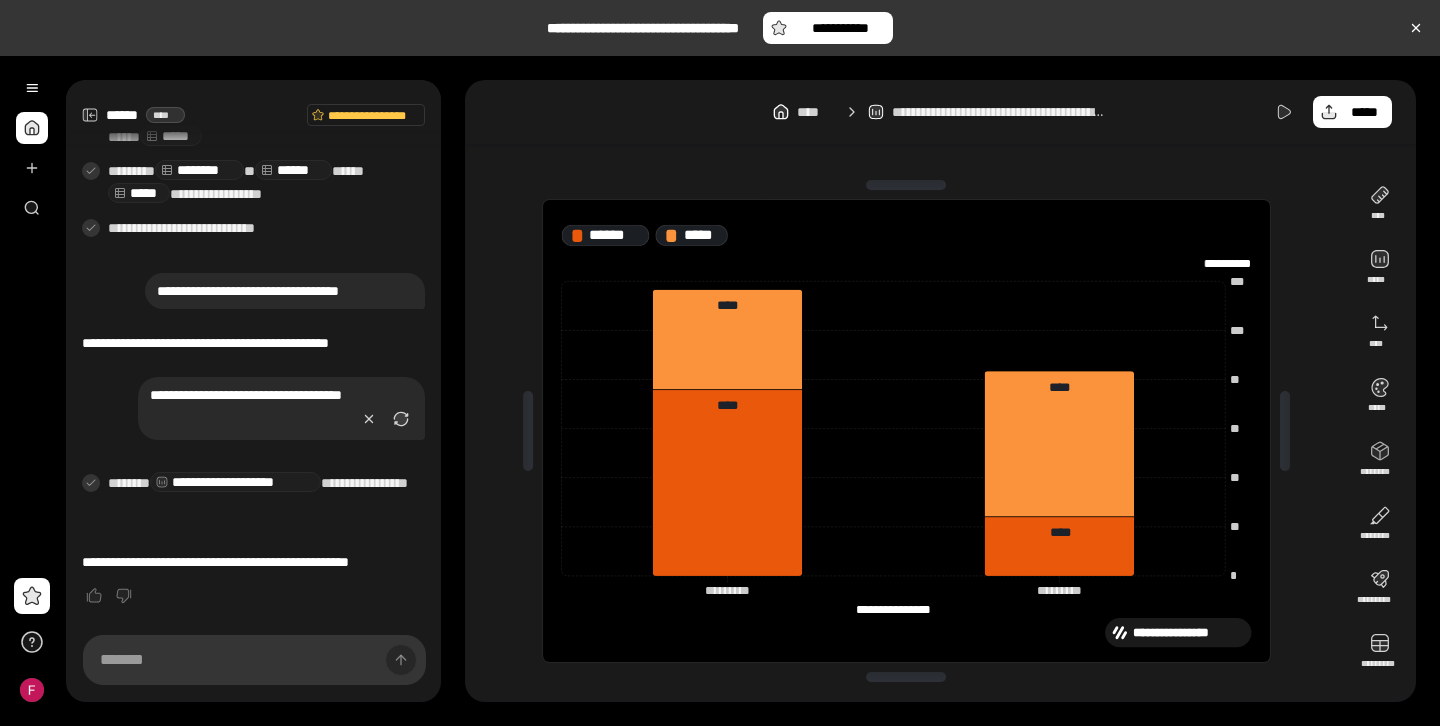 type on "**********" 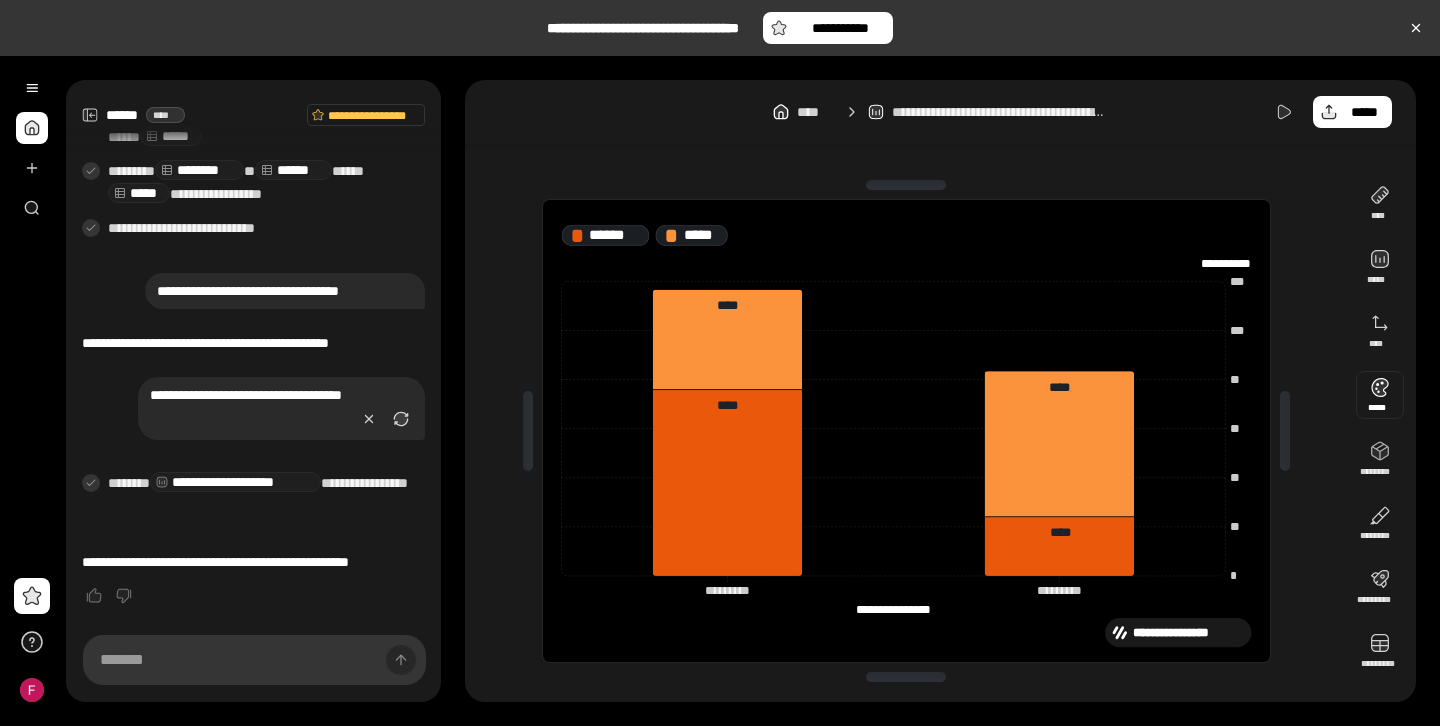 click at bounding box center (1380, 395) 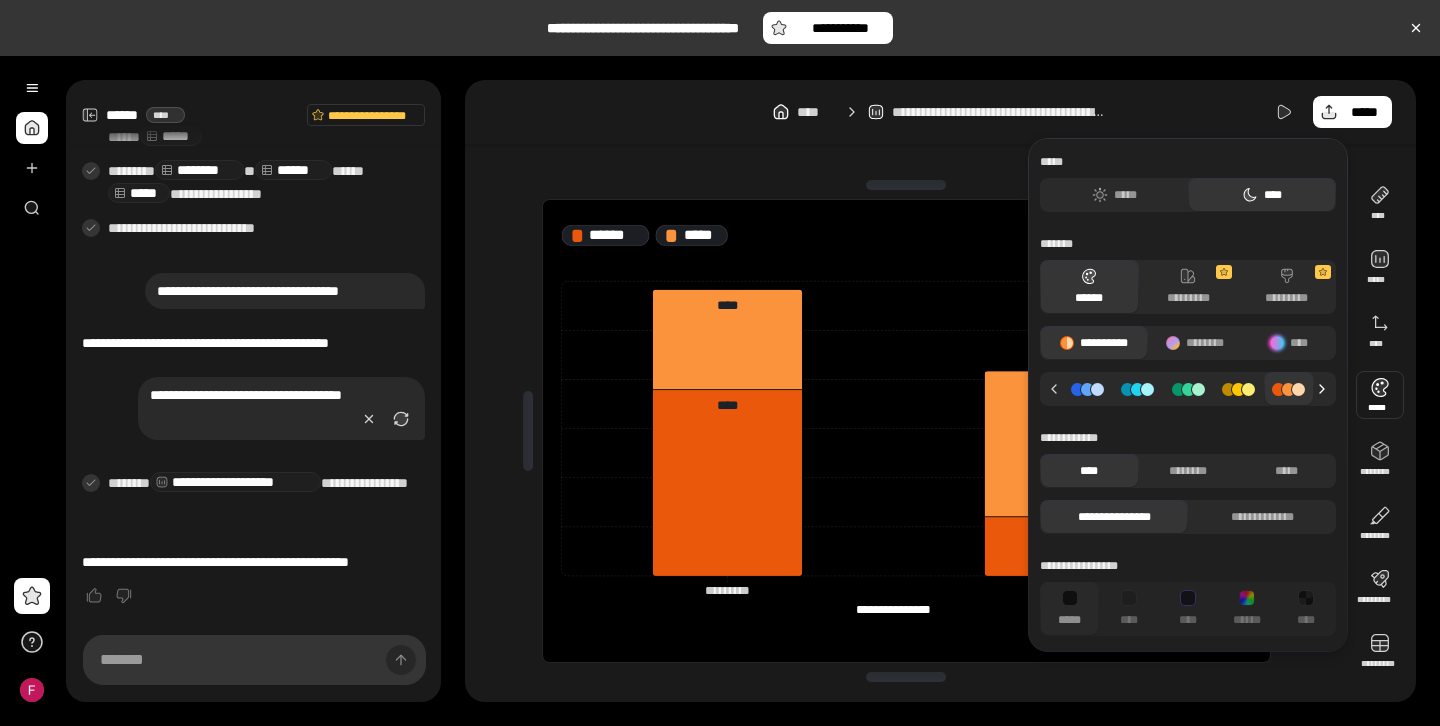 click 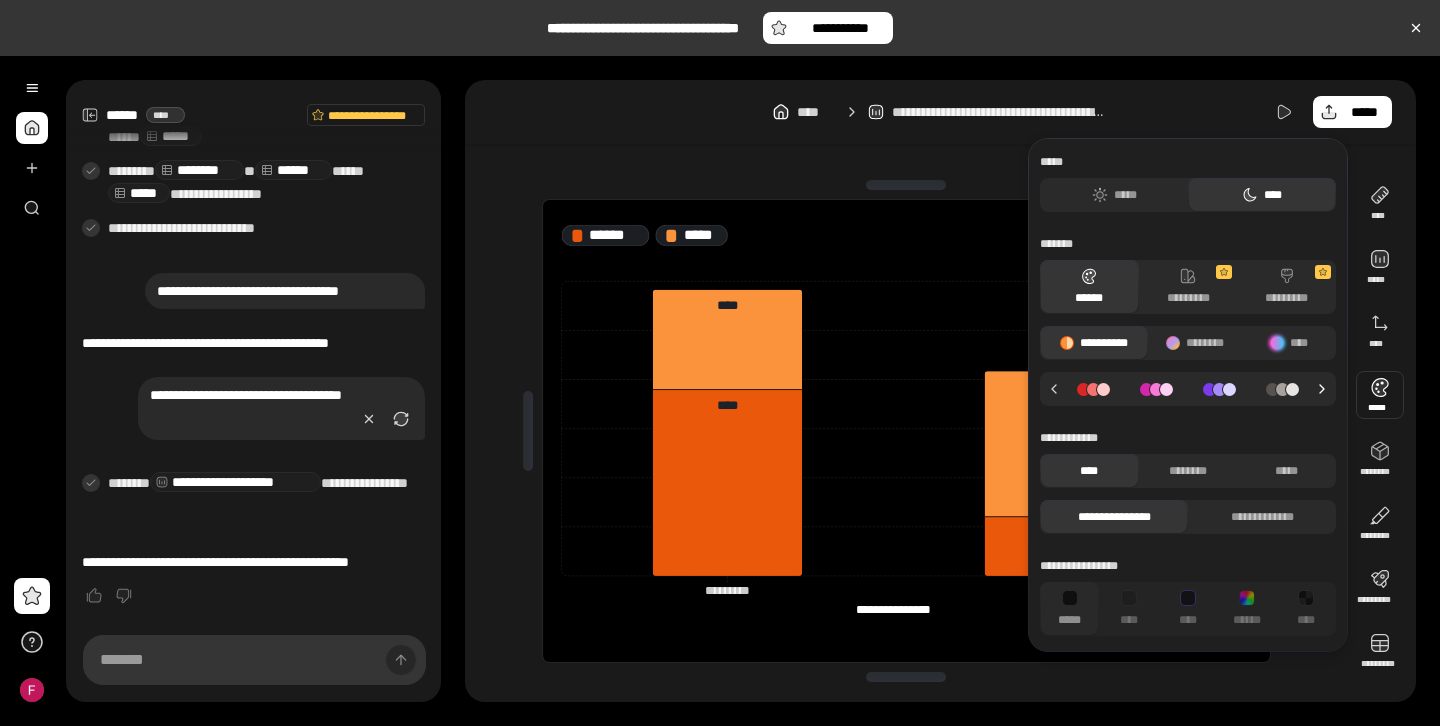 click 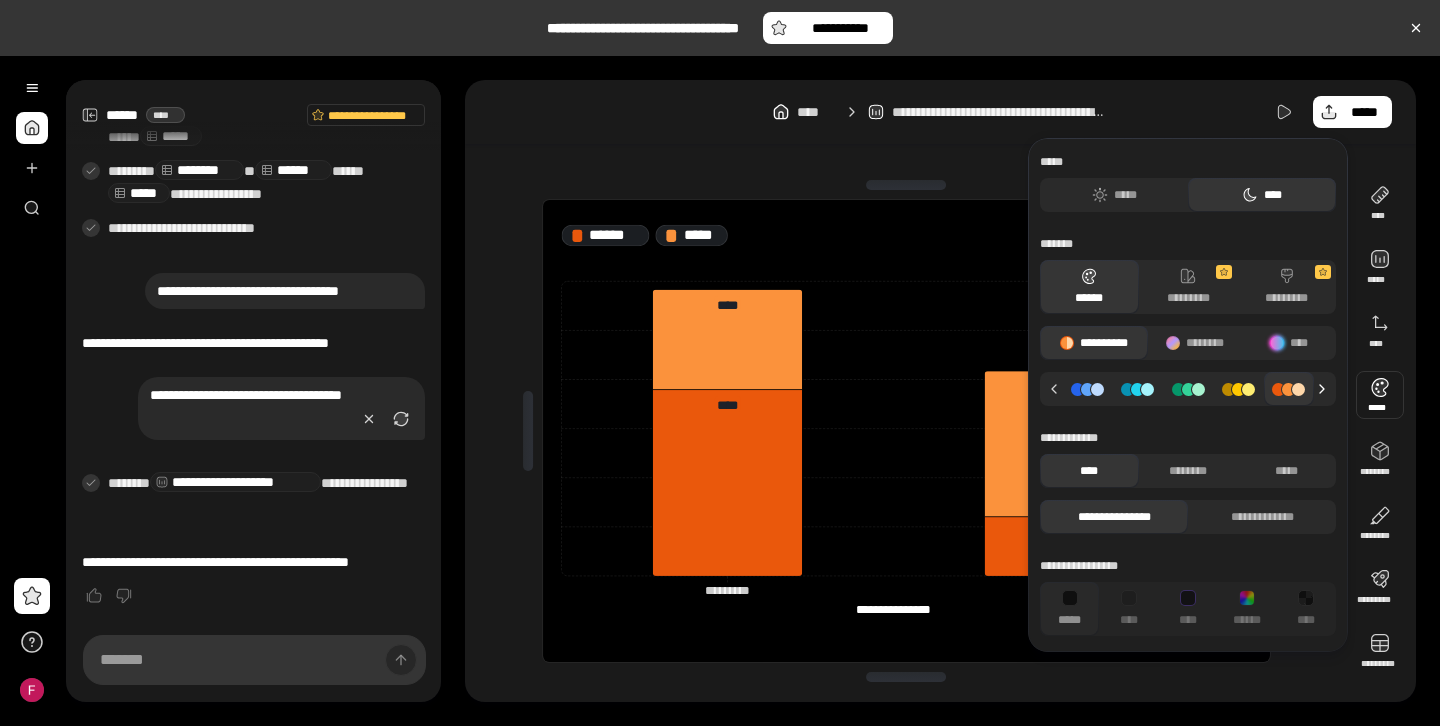 click 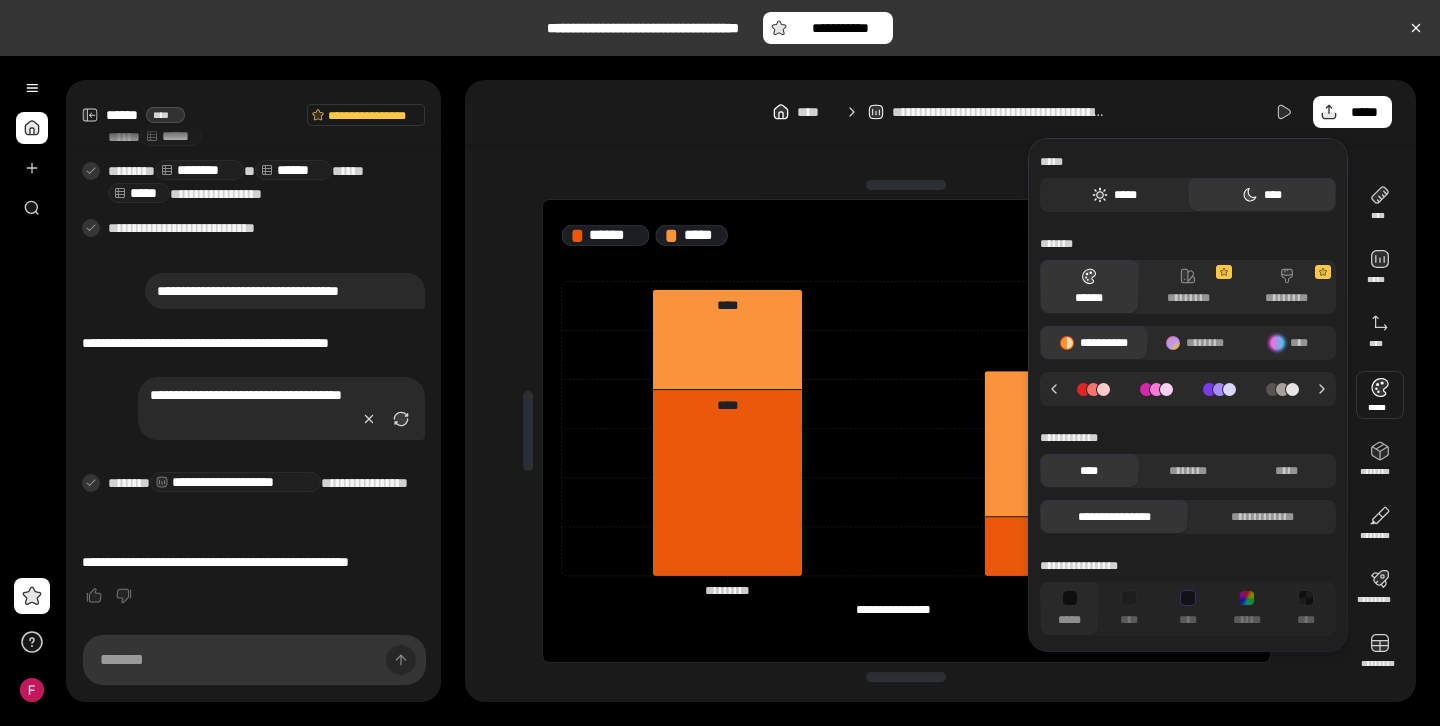 click on "*****" at bounding box center [1114, 195] 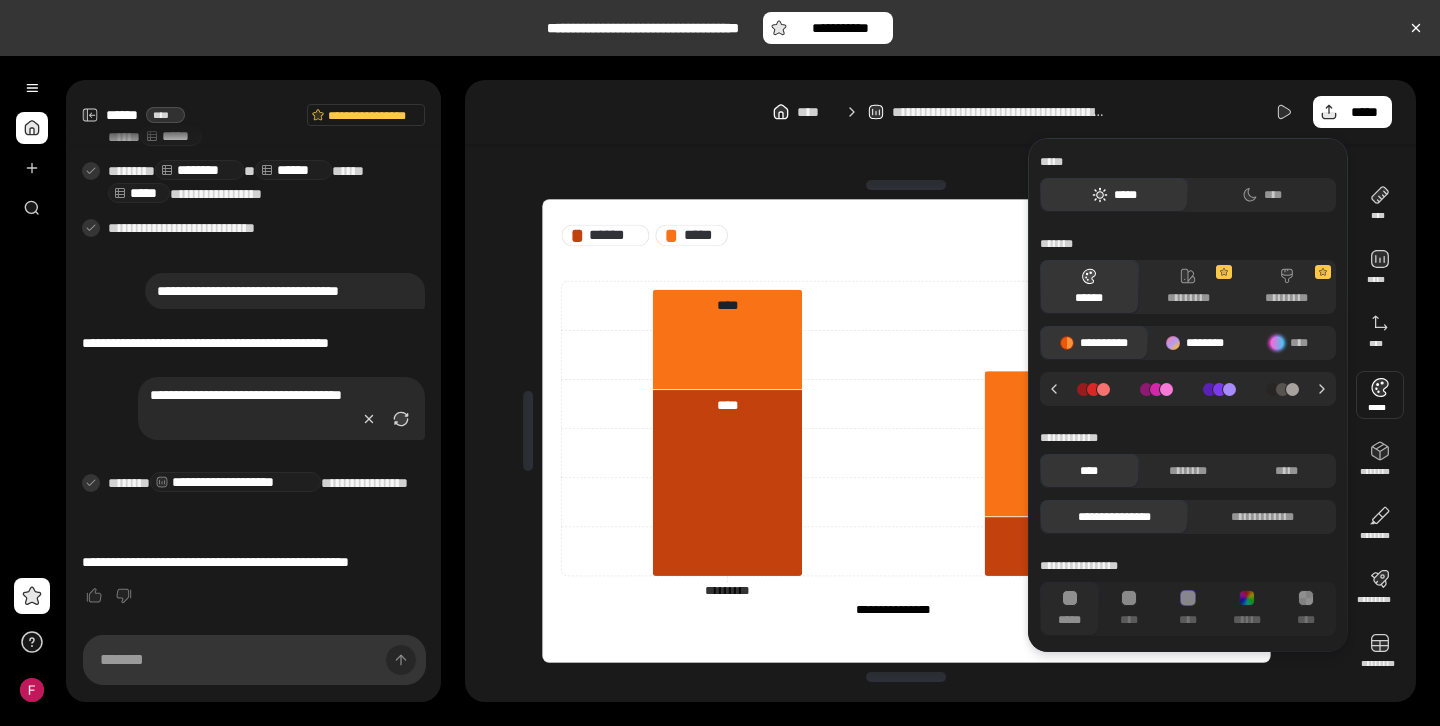 click on "********" at bounding box center (1195, 343) 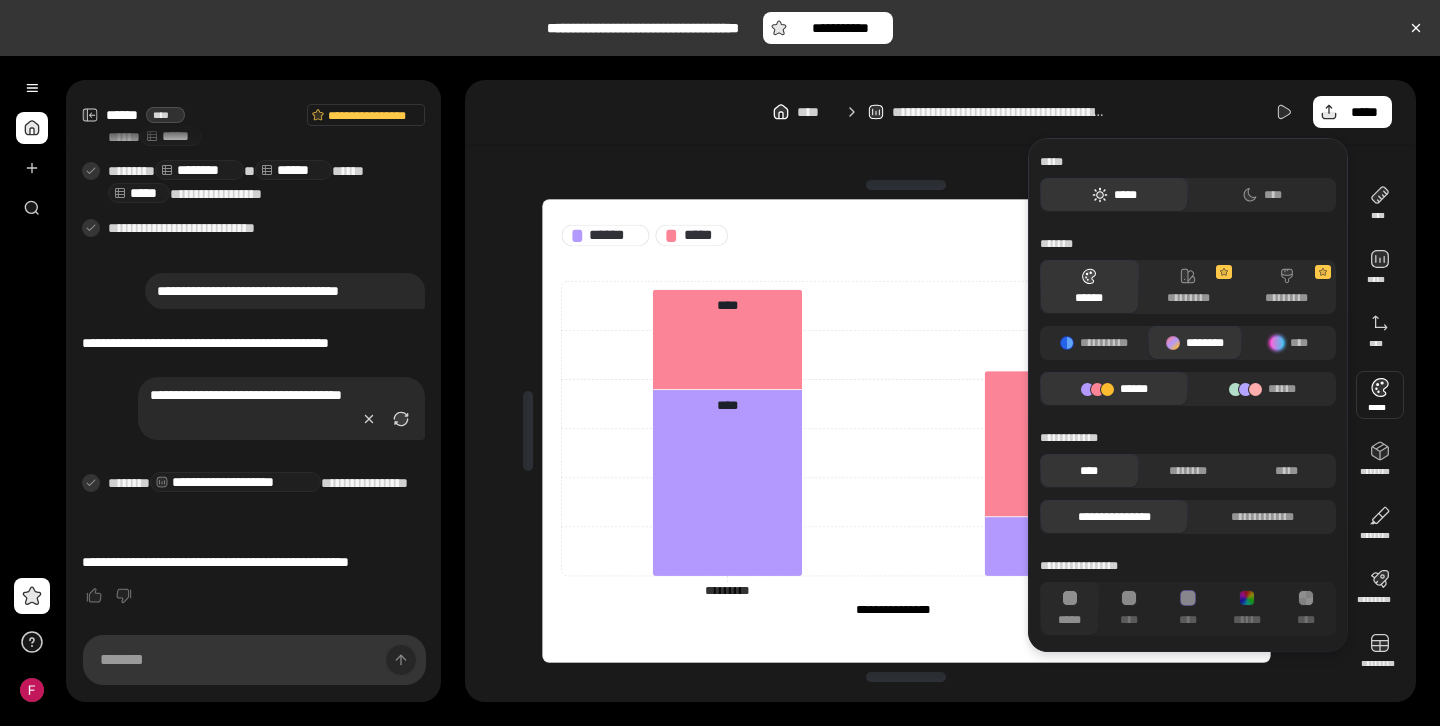click on "******" at bounding box center (1114, 389) 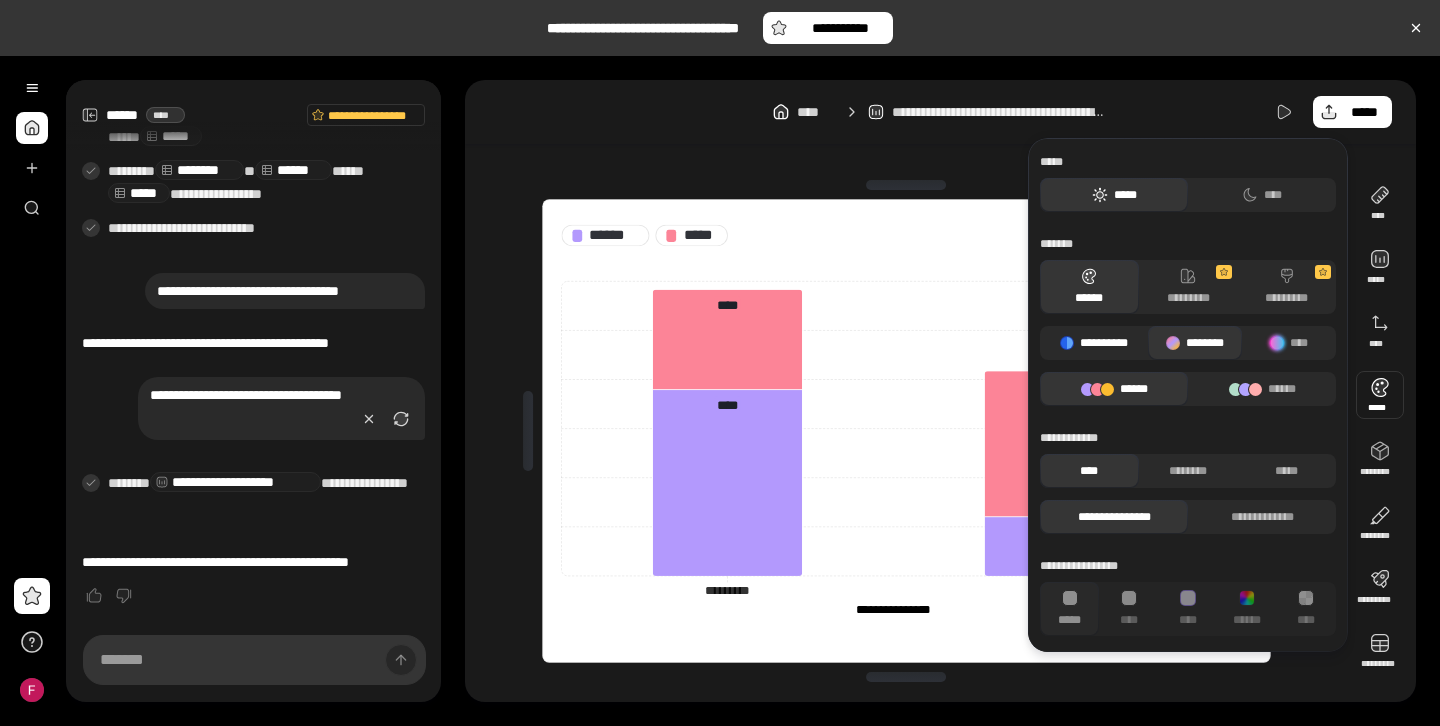 click on "**********" at bounding box center [1094, 343] 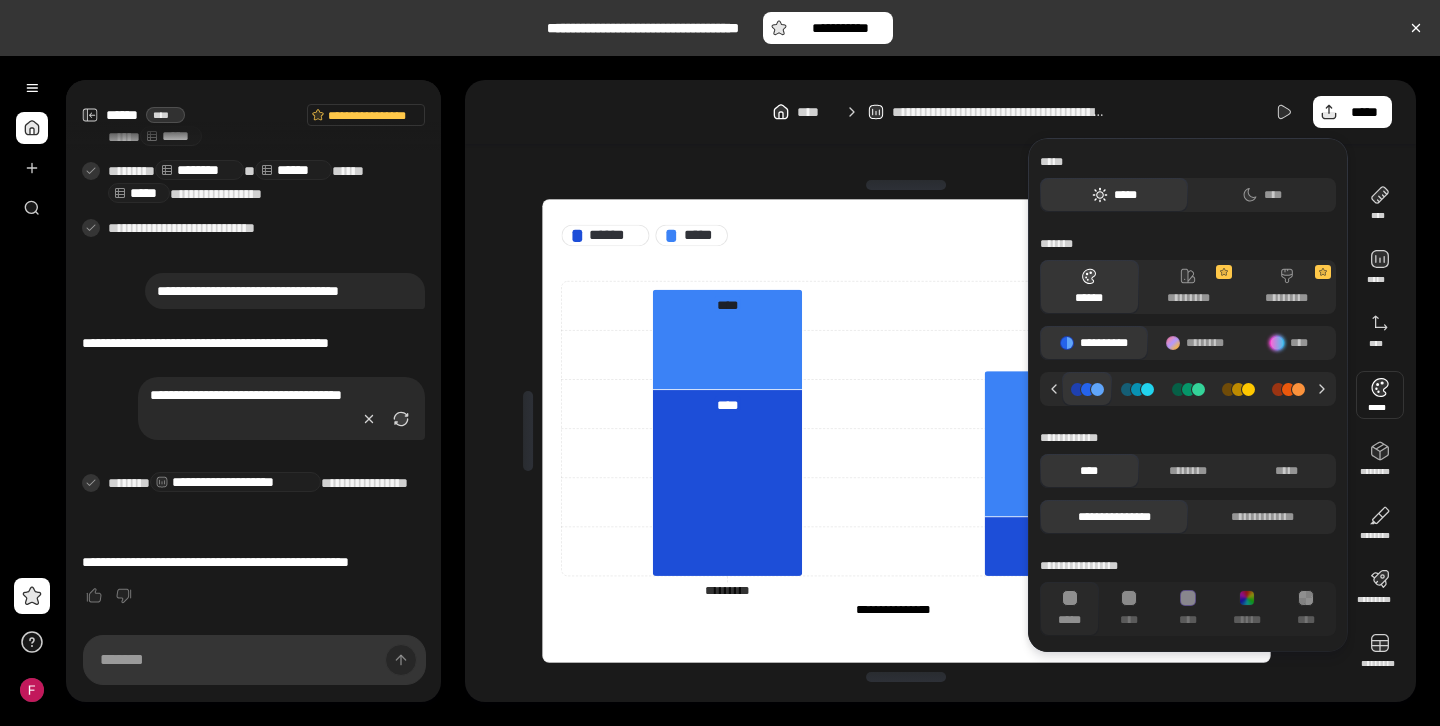 click 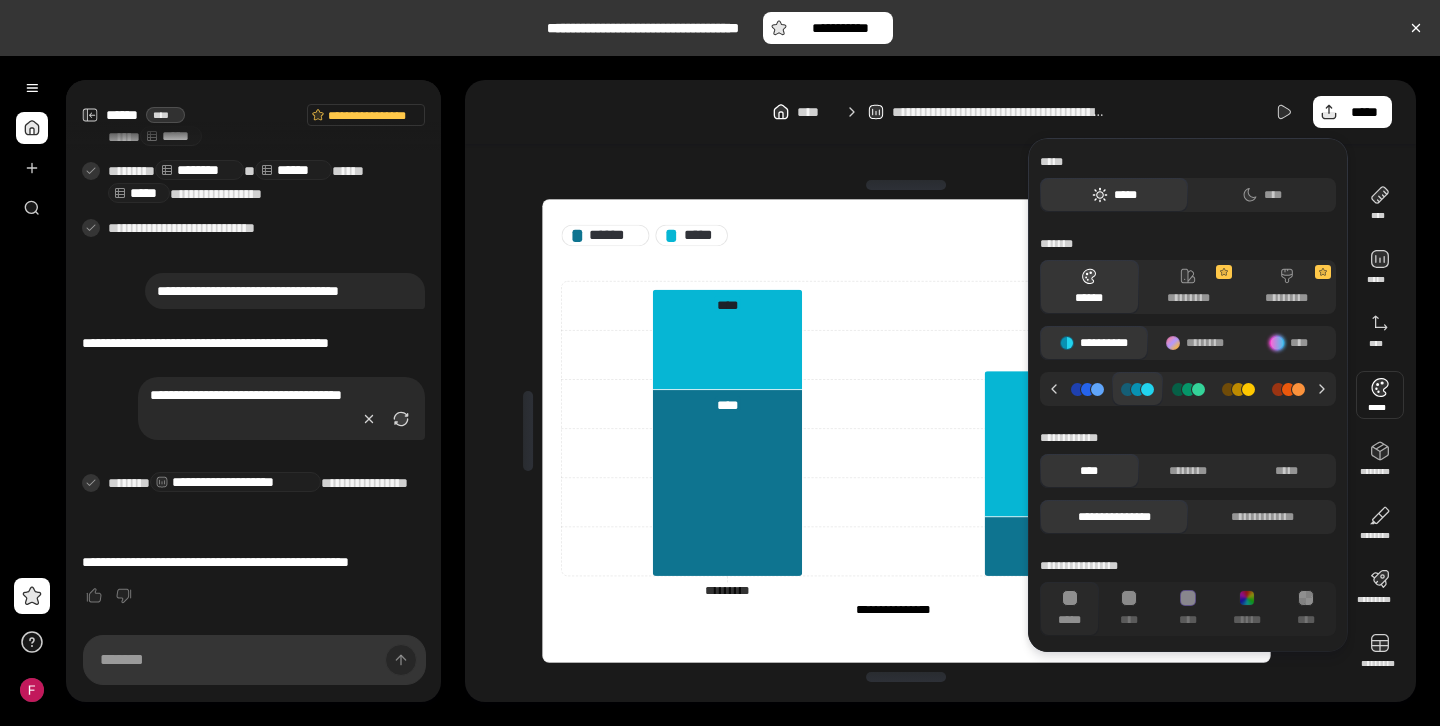 click 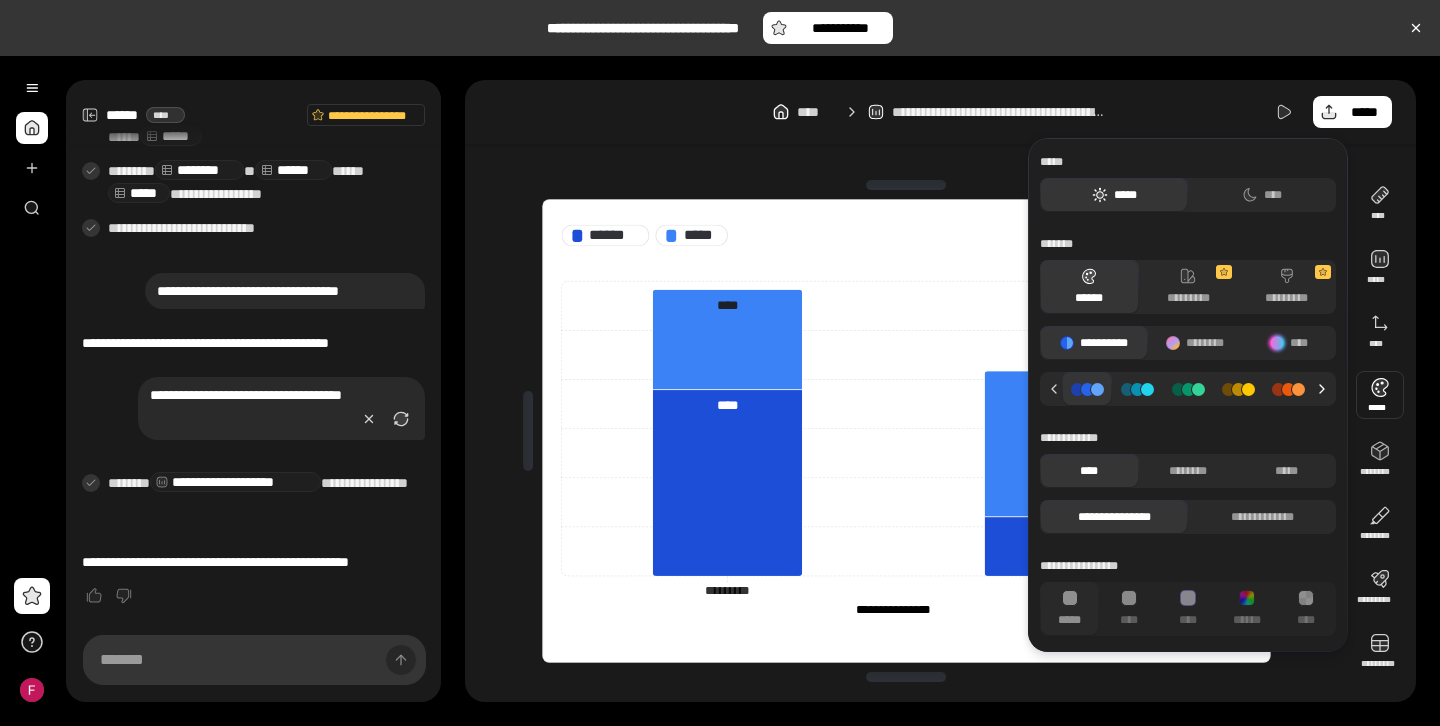 click 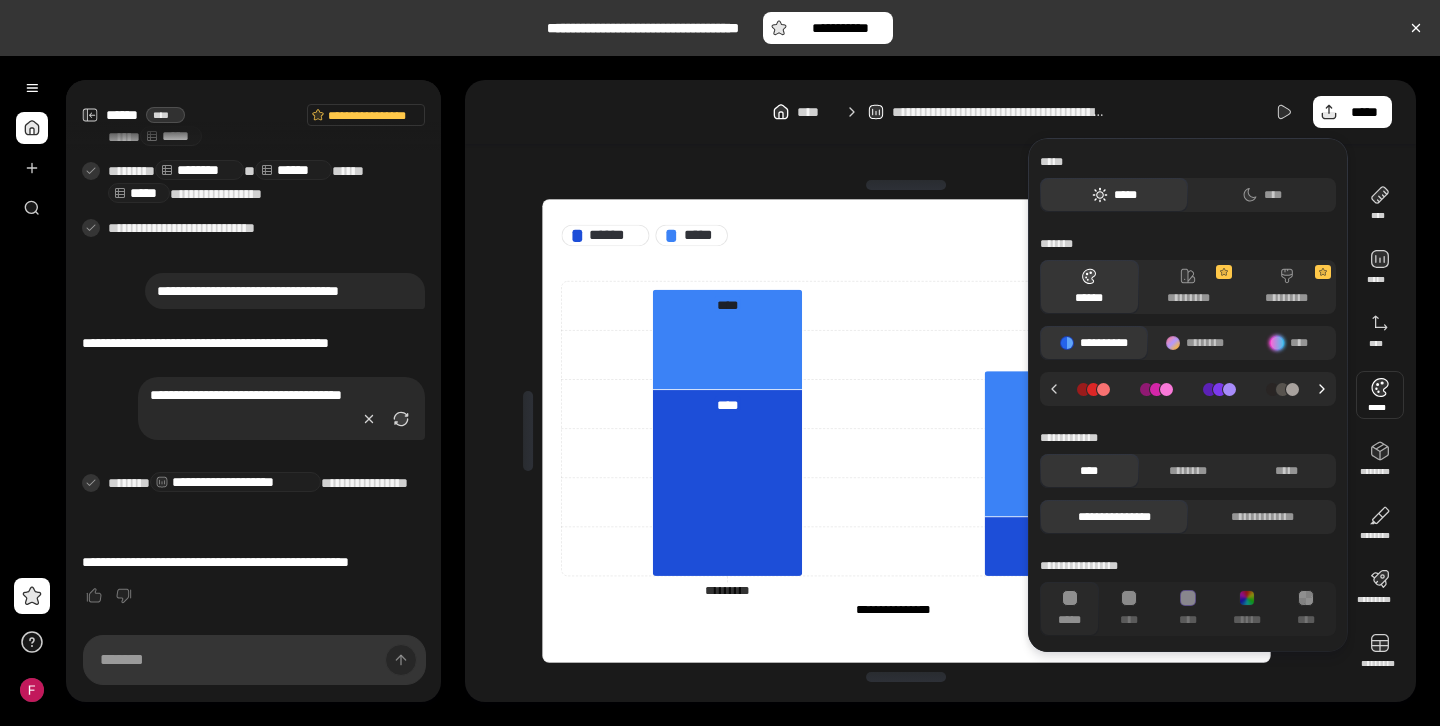 click 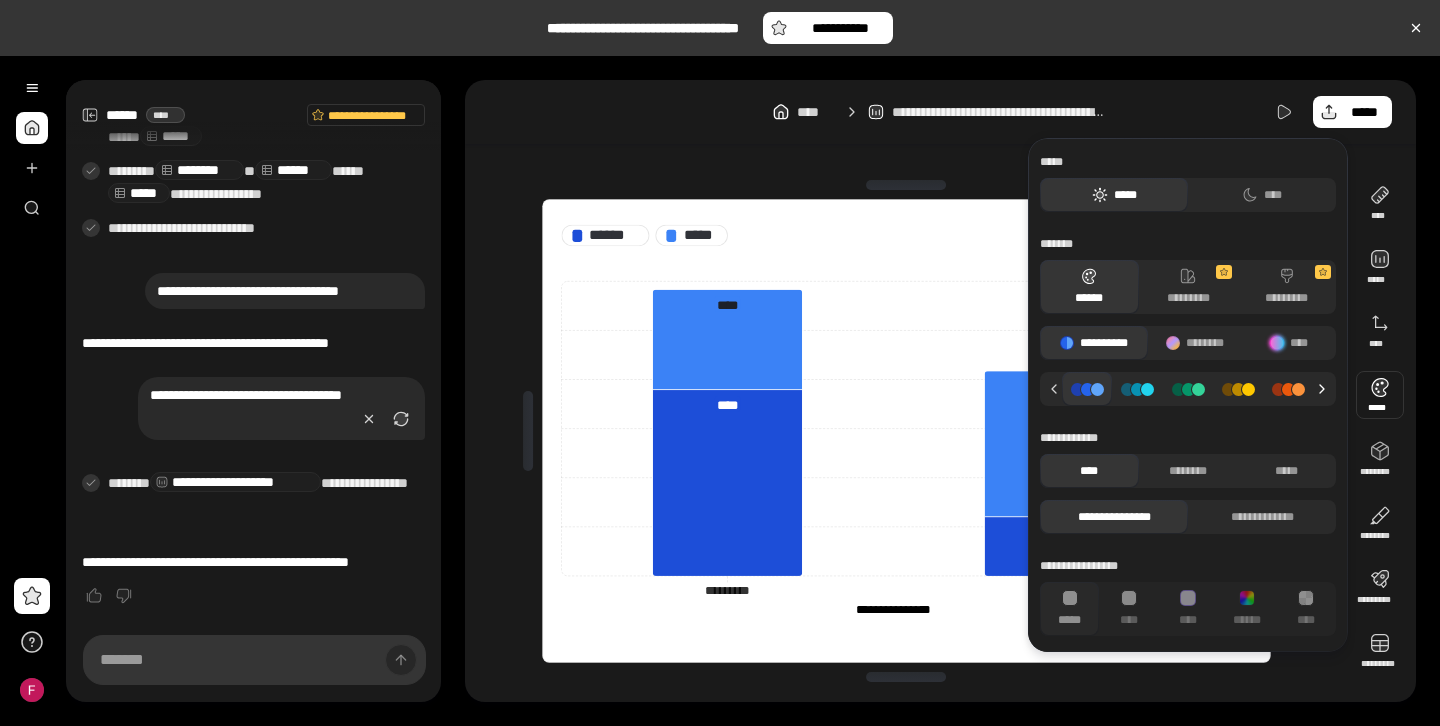 click 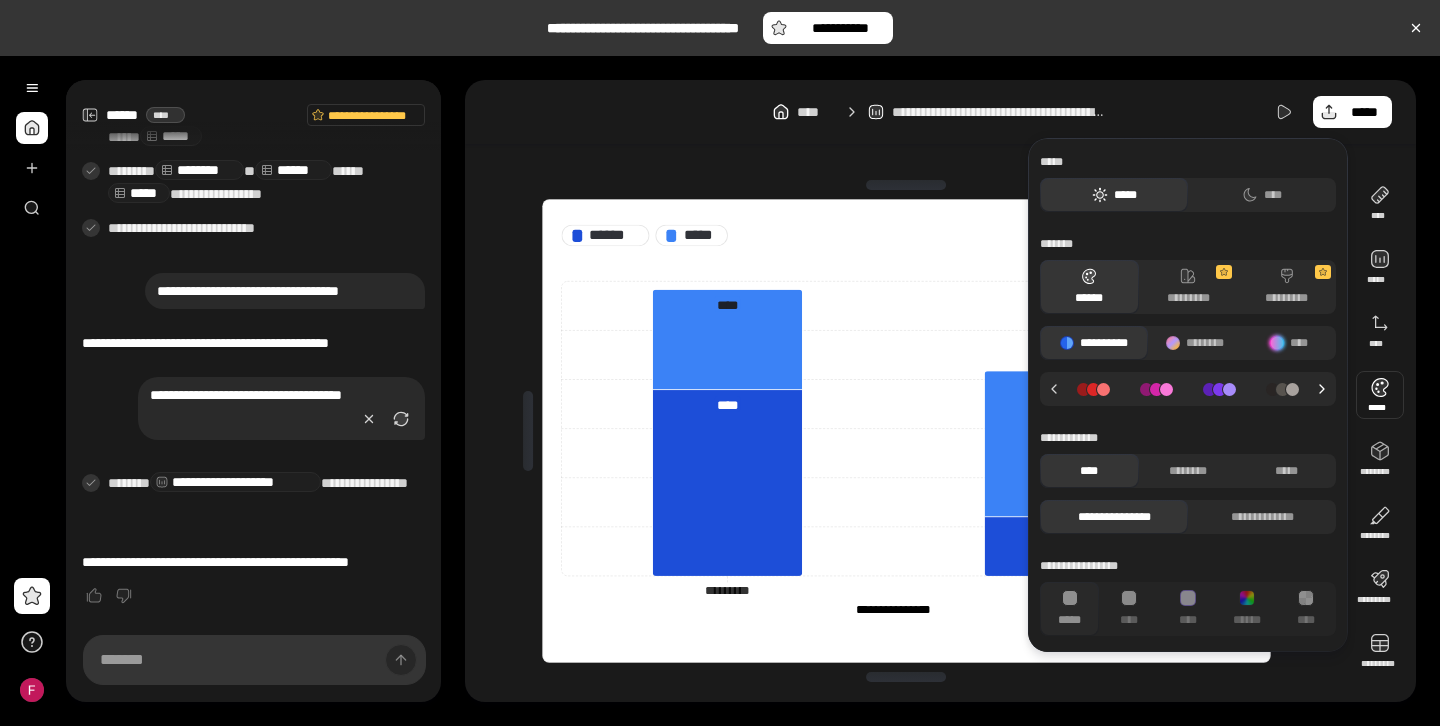 click 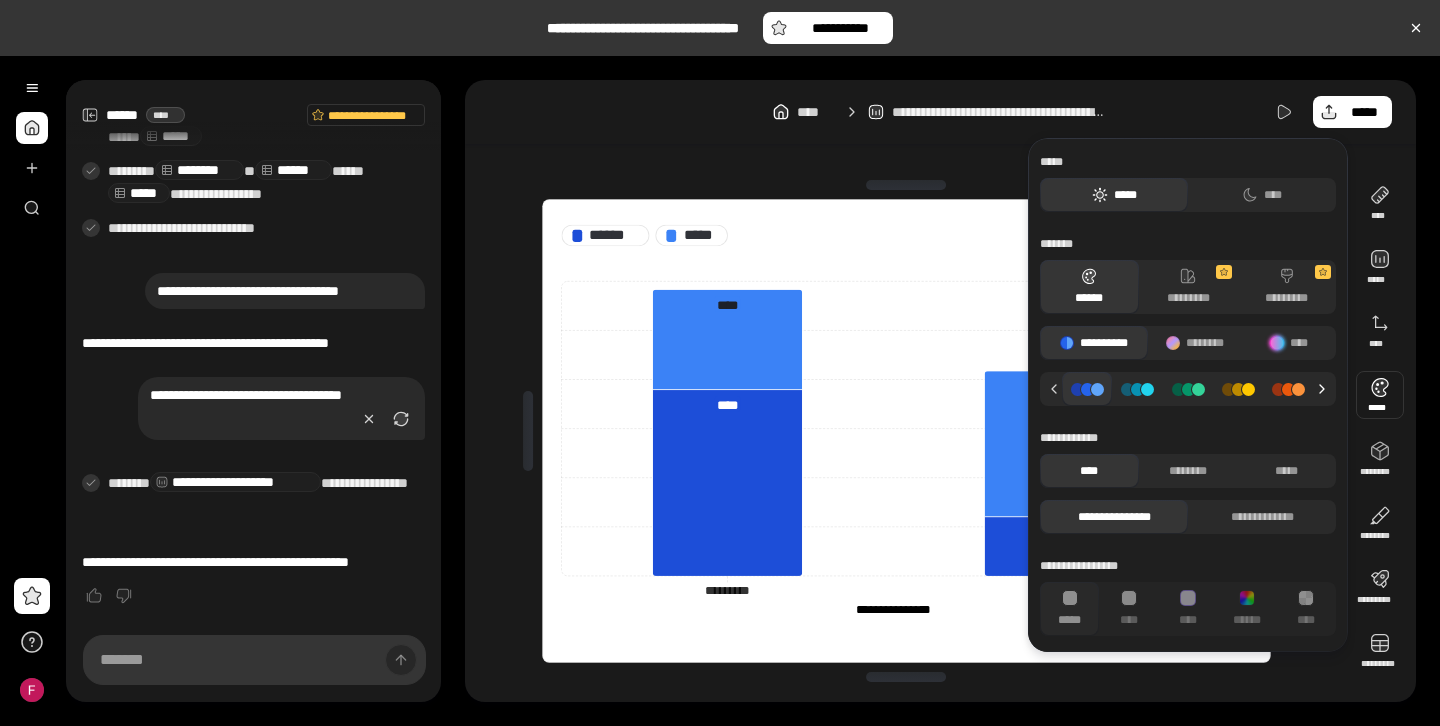 click 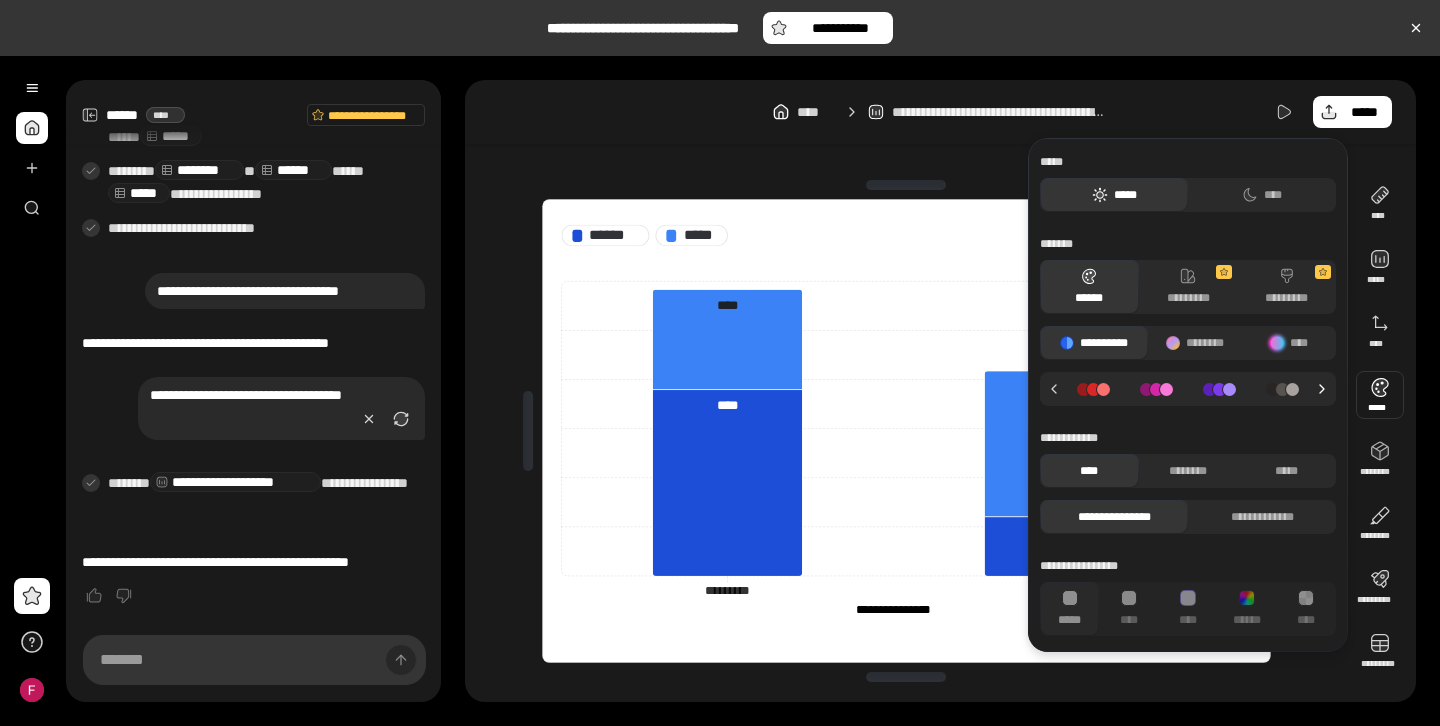 click 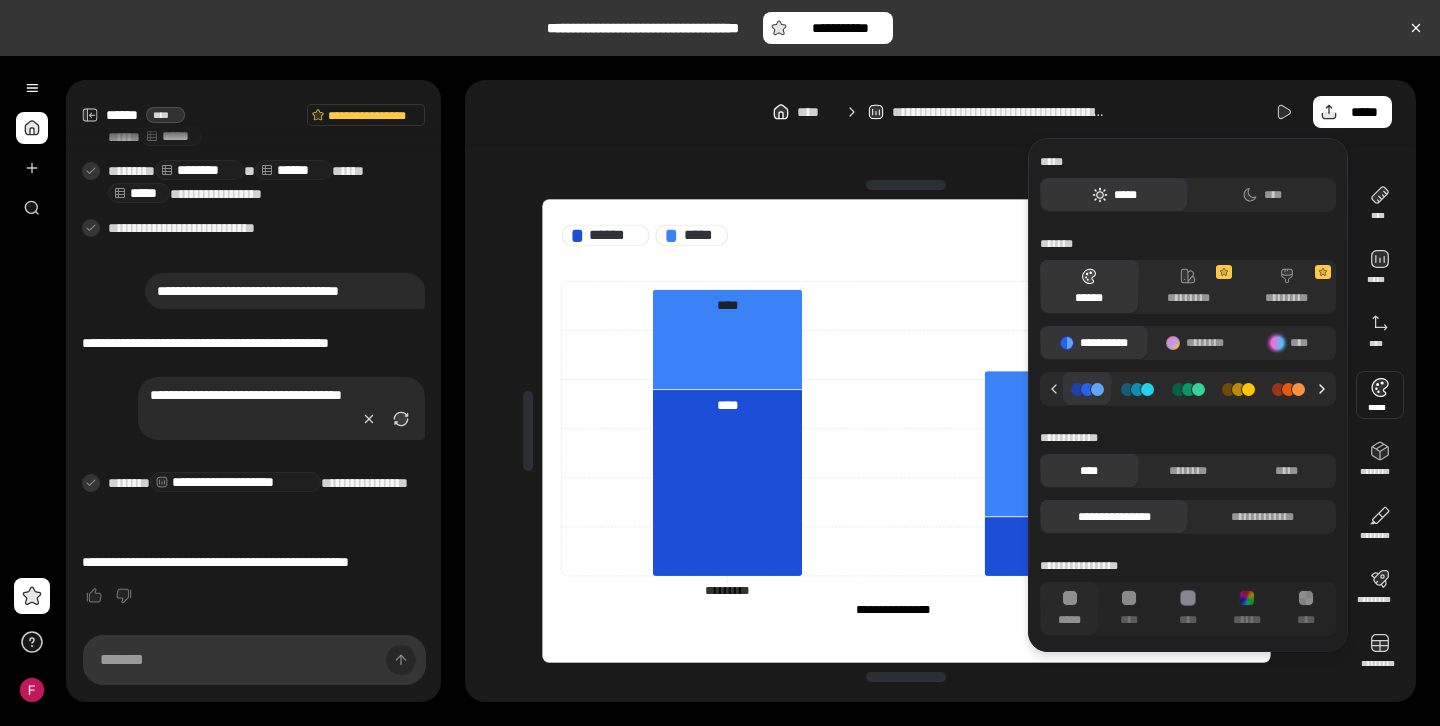 click 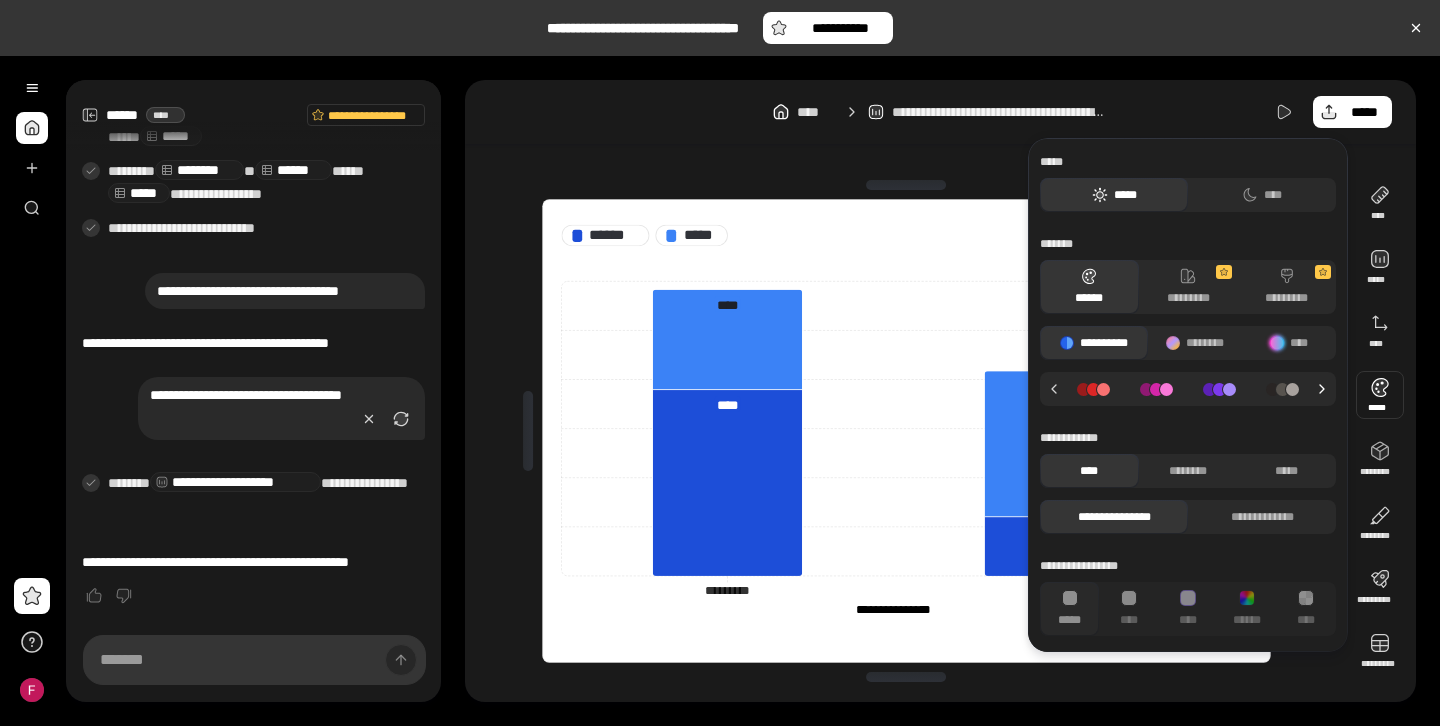 click 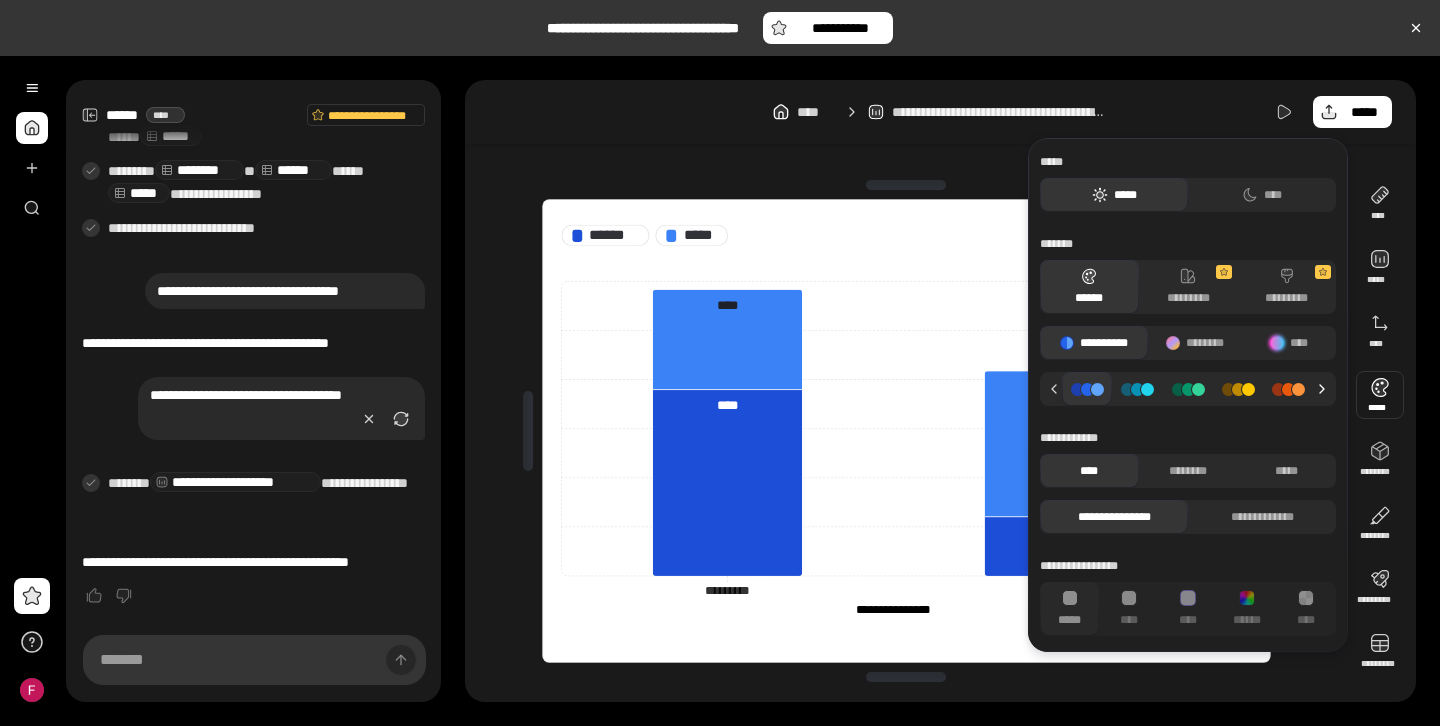 click 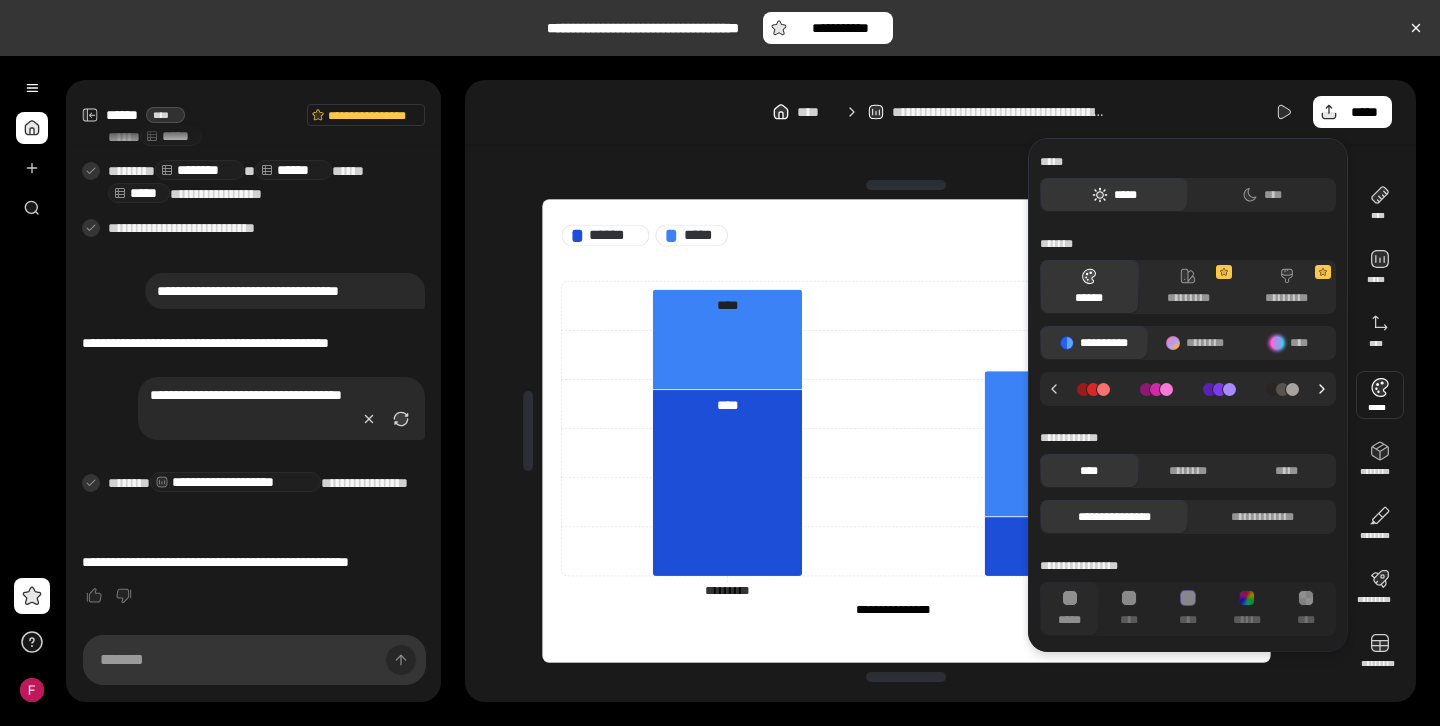 click 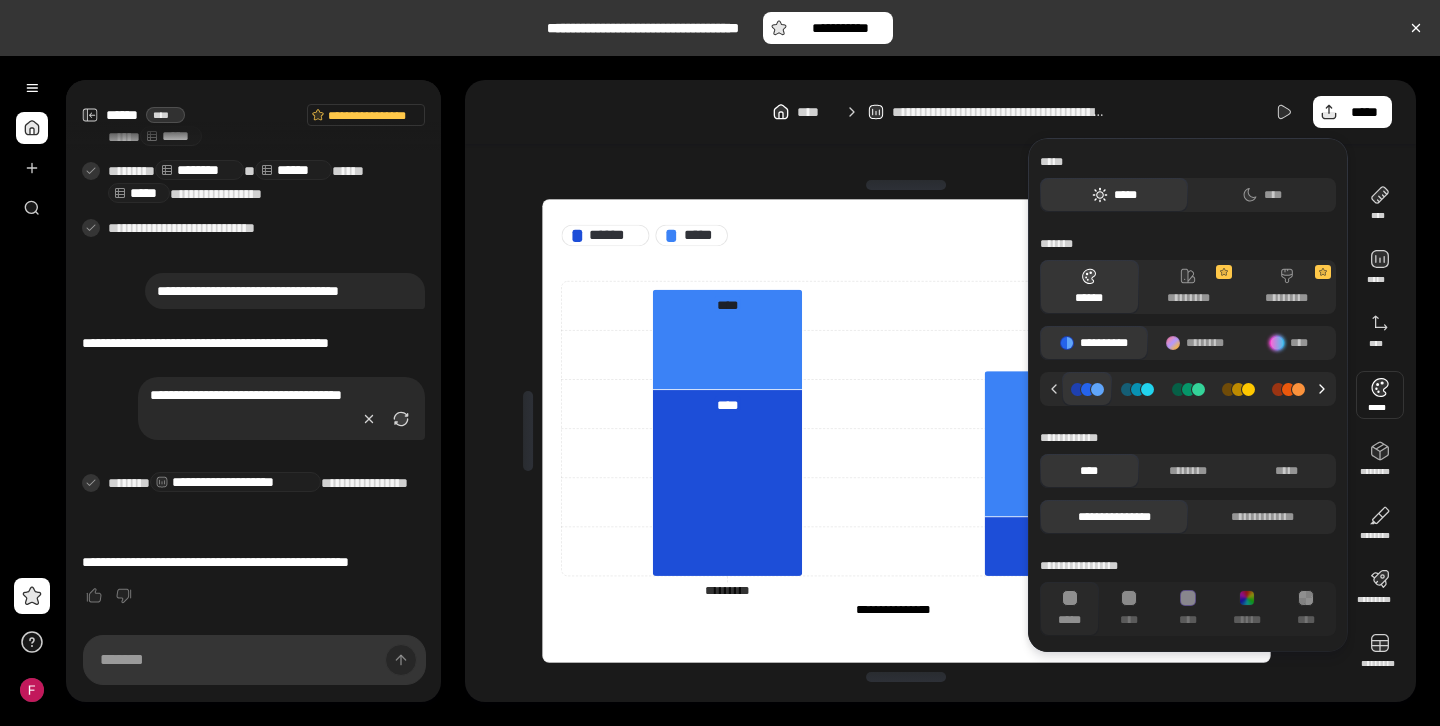 click 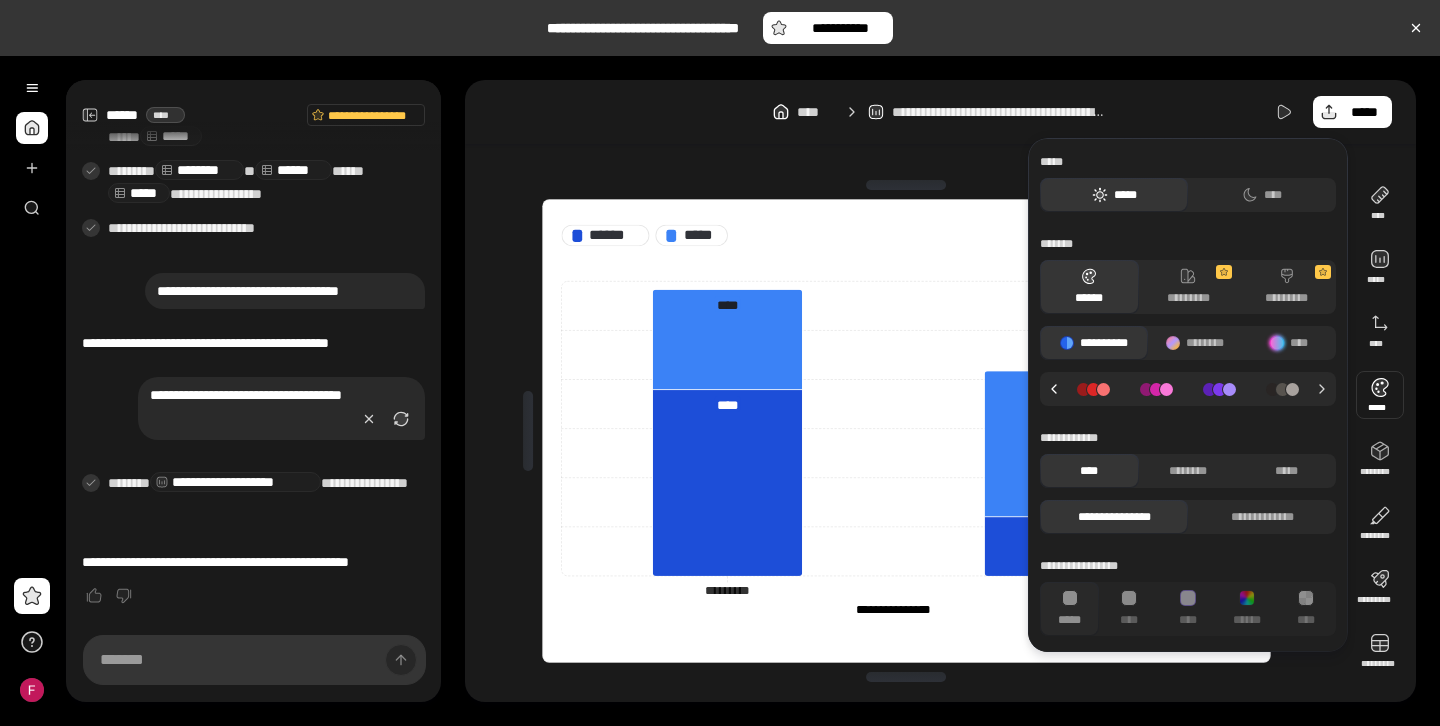 click 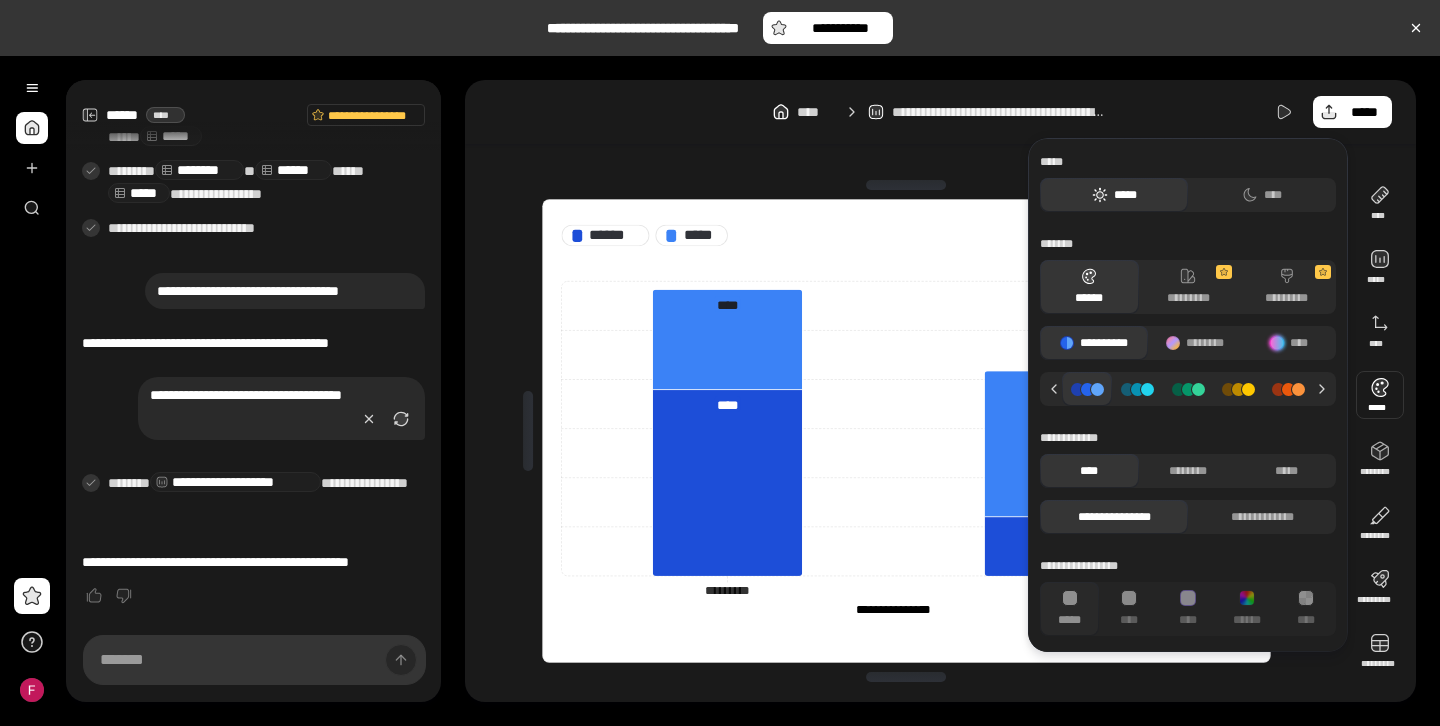 click 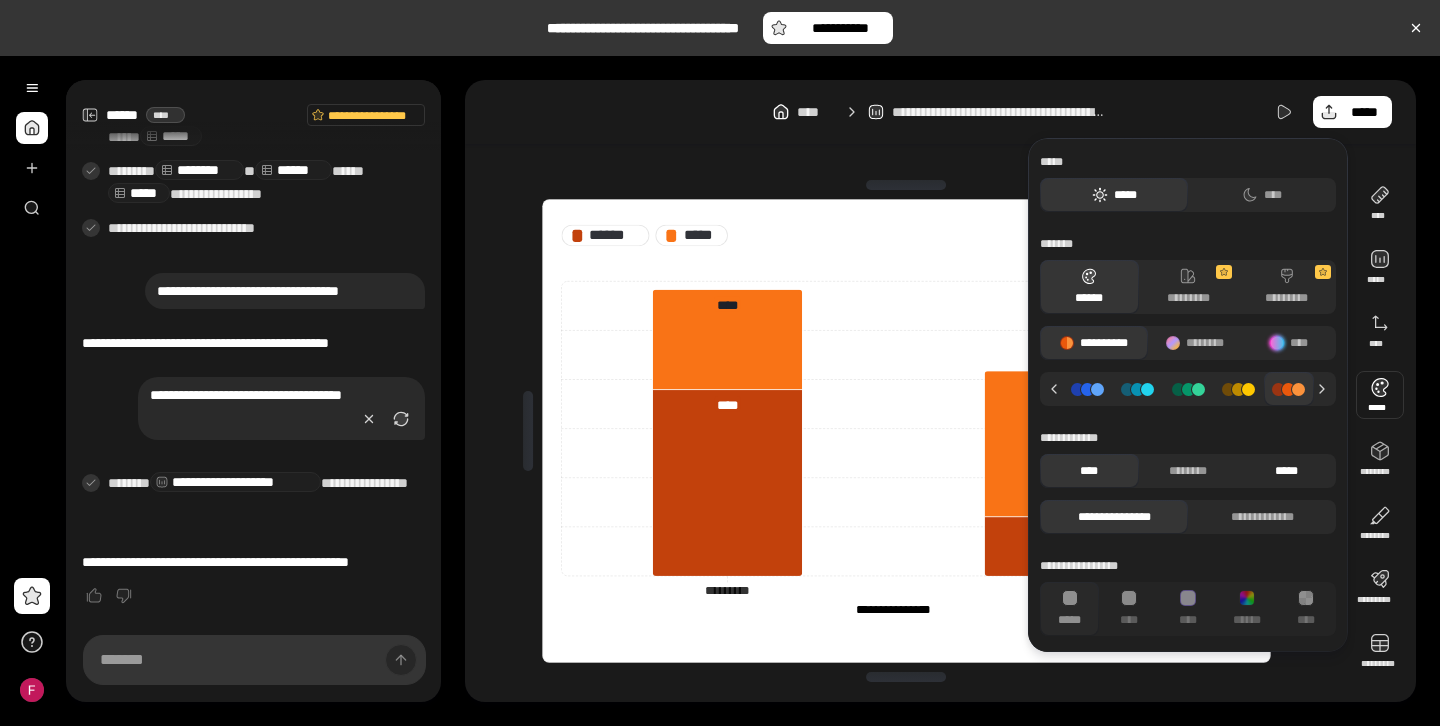 click on "*****" at bounding box center [1286, 471] 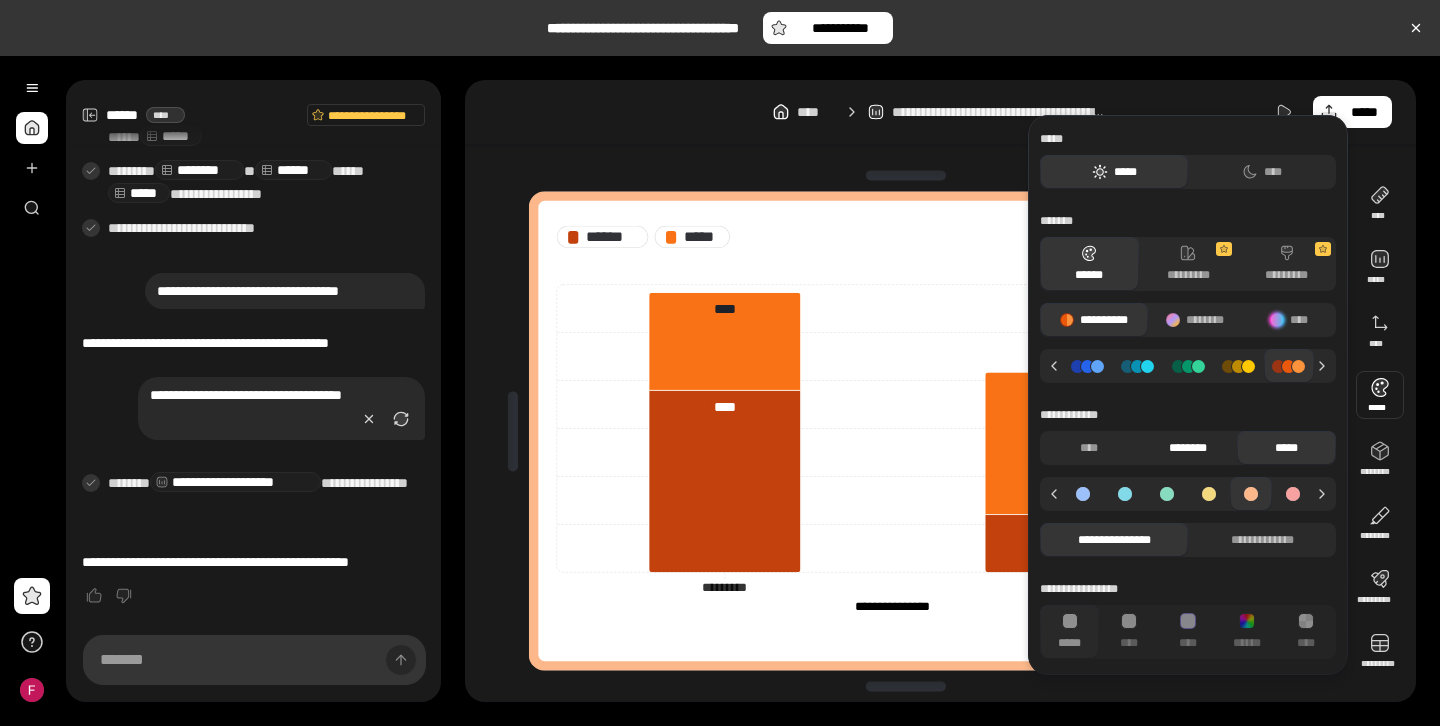 click on "********" at bounding box center (1188, 448) 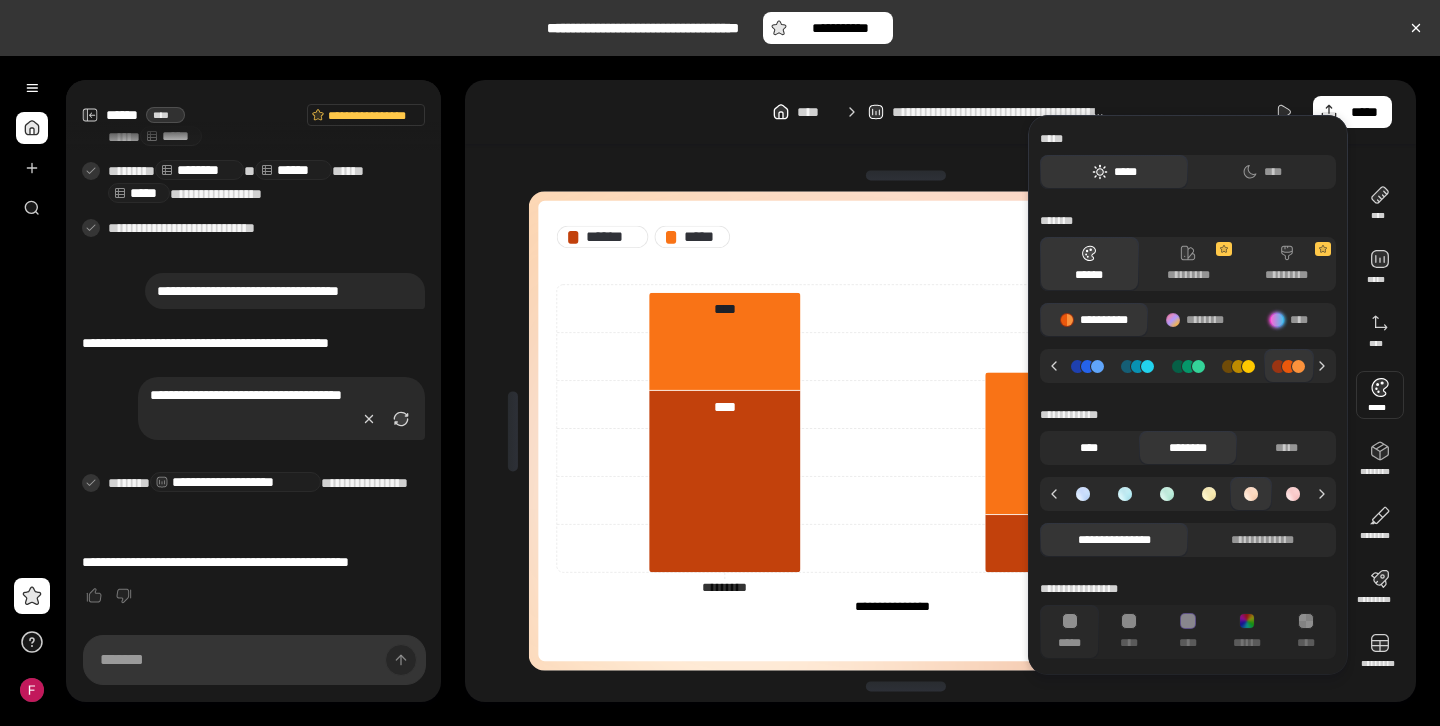 click on "****" at bounding box center (1089, 448) 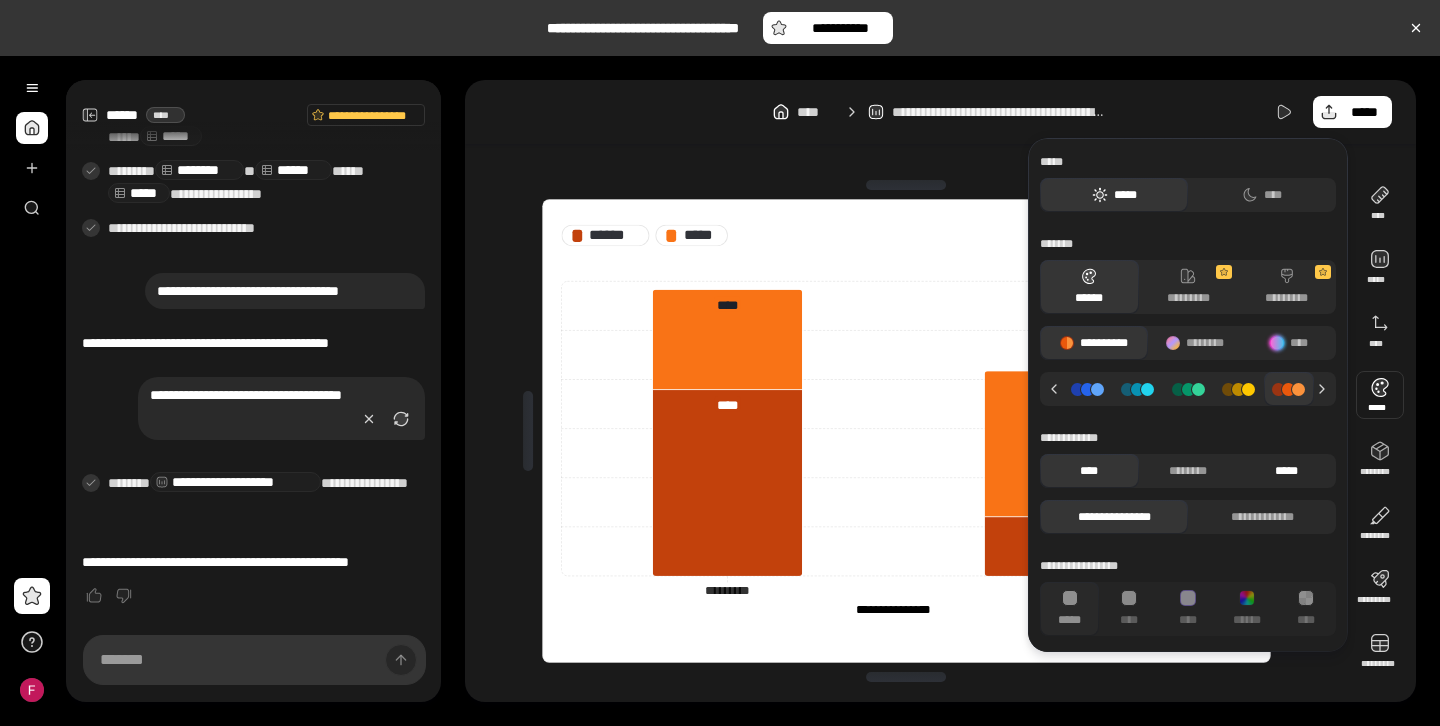click on "*****" at bounding box center [1286, 471] 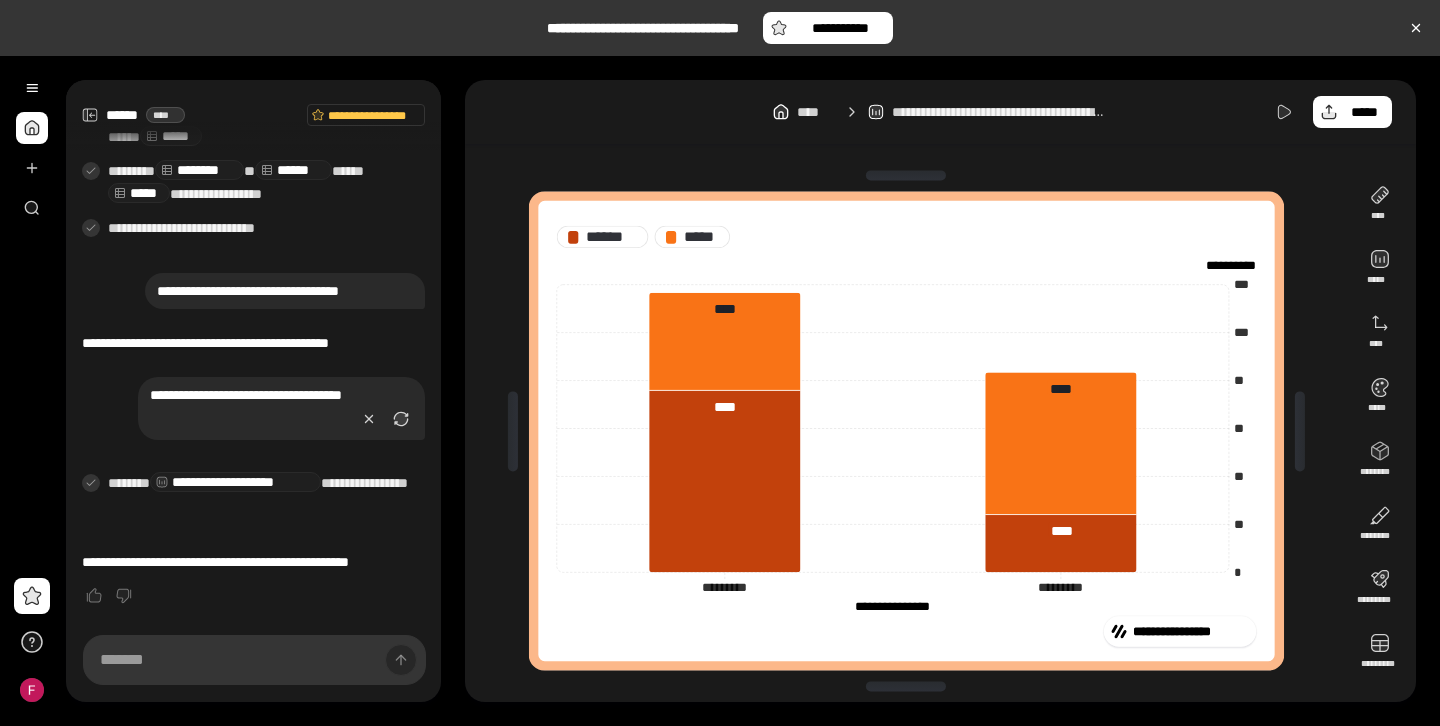 click on "[FIRST] [LAST] [PHONE] [EMAIL] [ADDRESS] [CREDIT_CARD]" at bounding box center [906, 430] 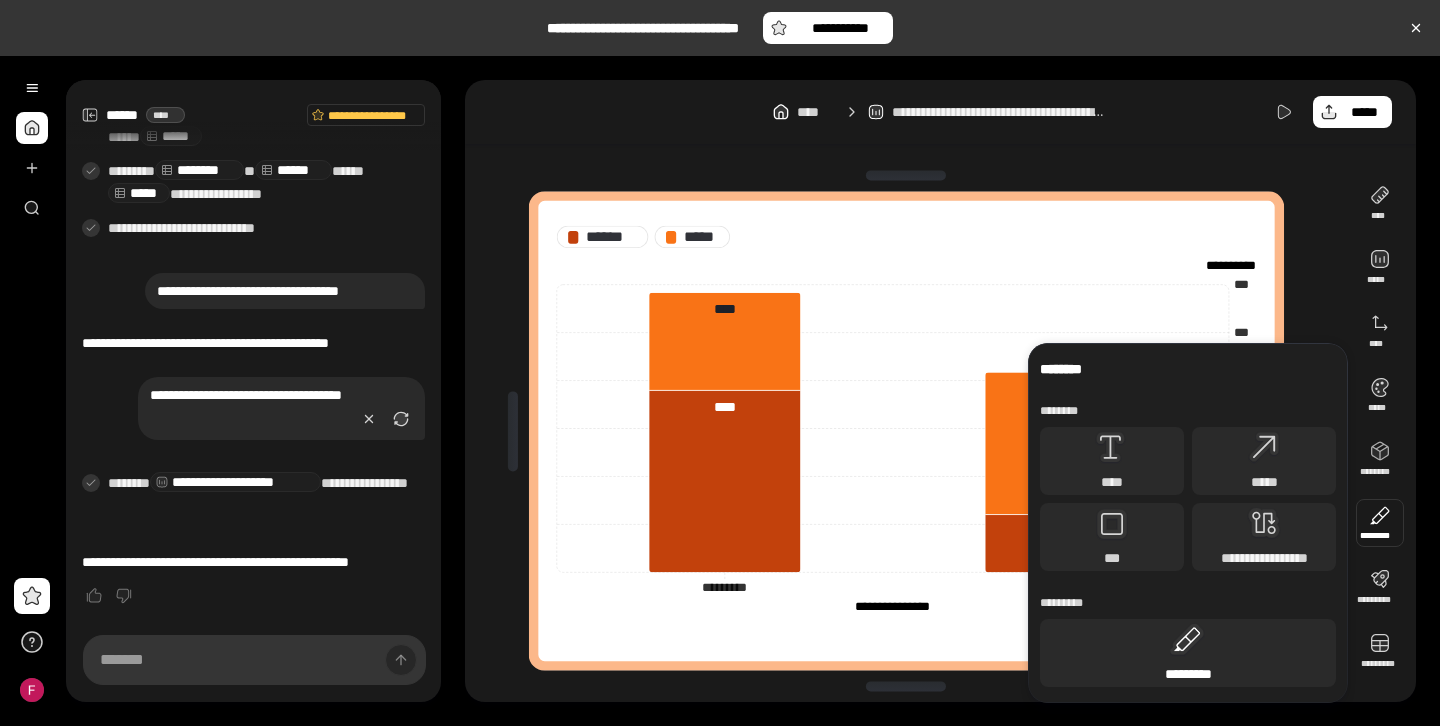 click 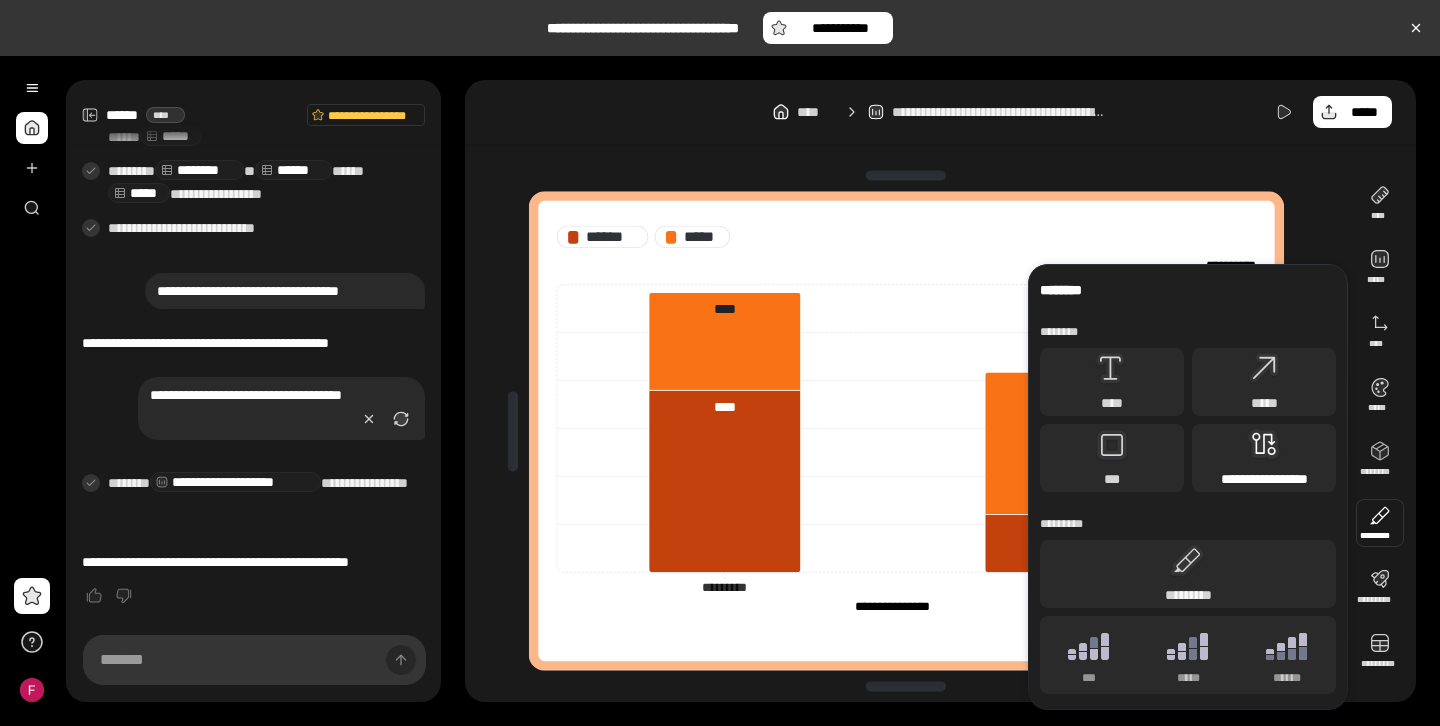 click 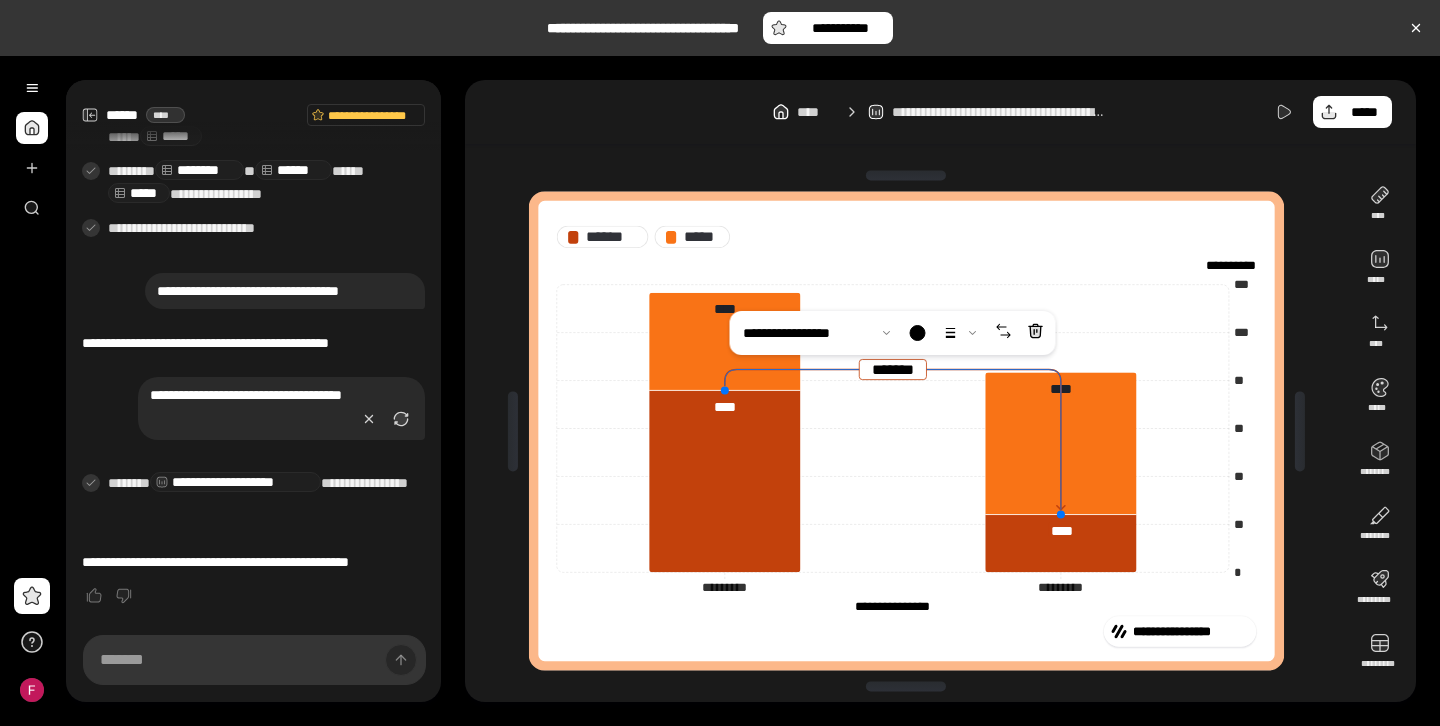 click on "[FIRST] [LAST] [PHONE] [EMAIL] [ADDRESS] [CREDIT_CARD] [FIRST] [LAST] [STREET] [CITY] [STATE] [ZIP] [COUNTRY] [PHONE] [EMAIL] [ADDRESS] [CREDIT_CARD]" at bounding box center (720, 363) 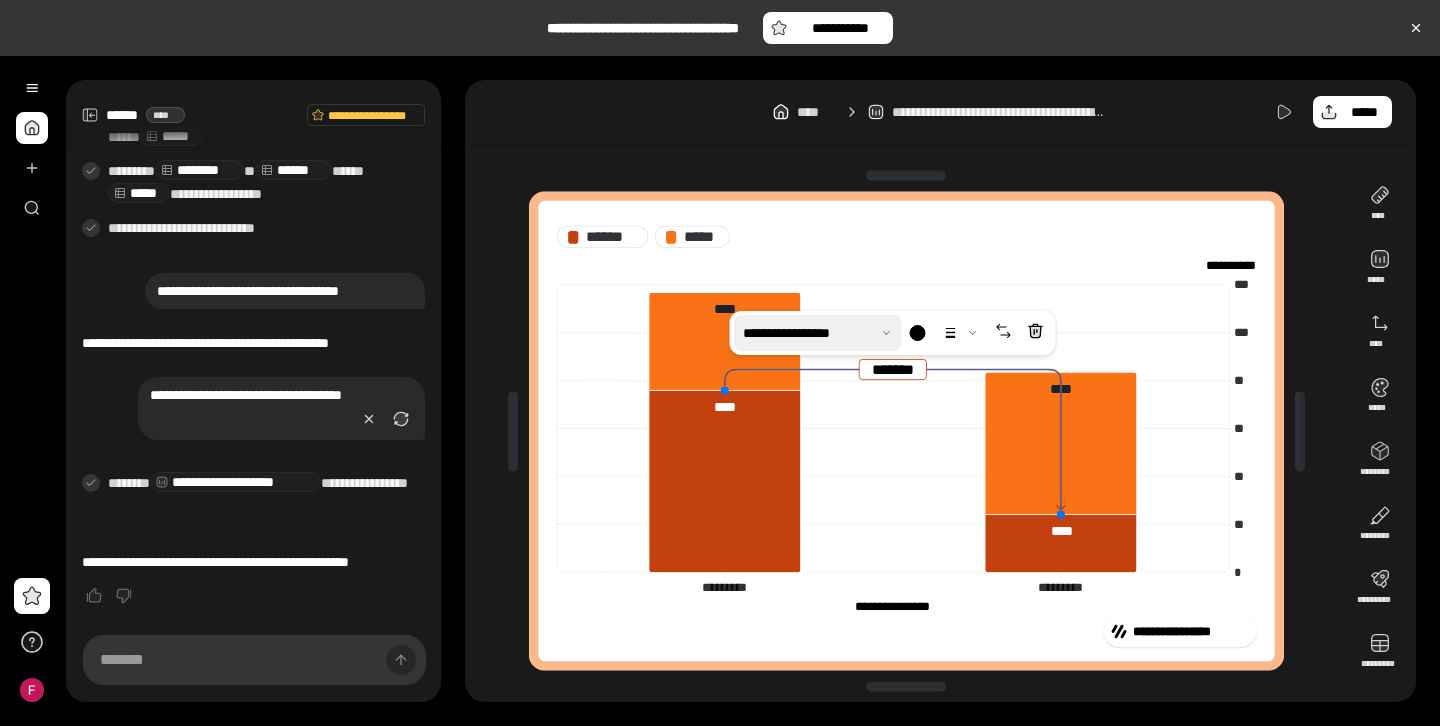 click at bounding box center (818, 333) 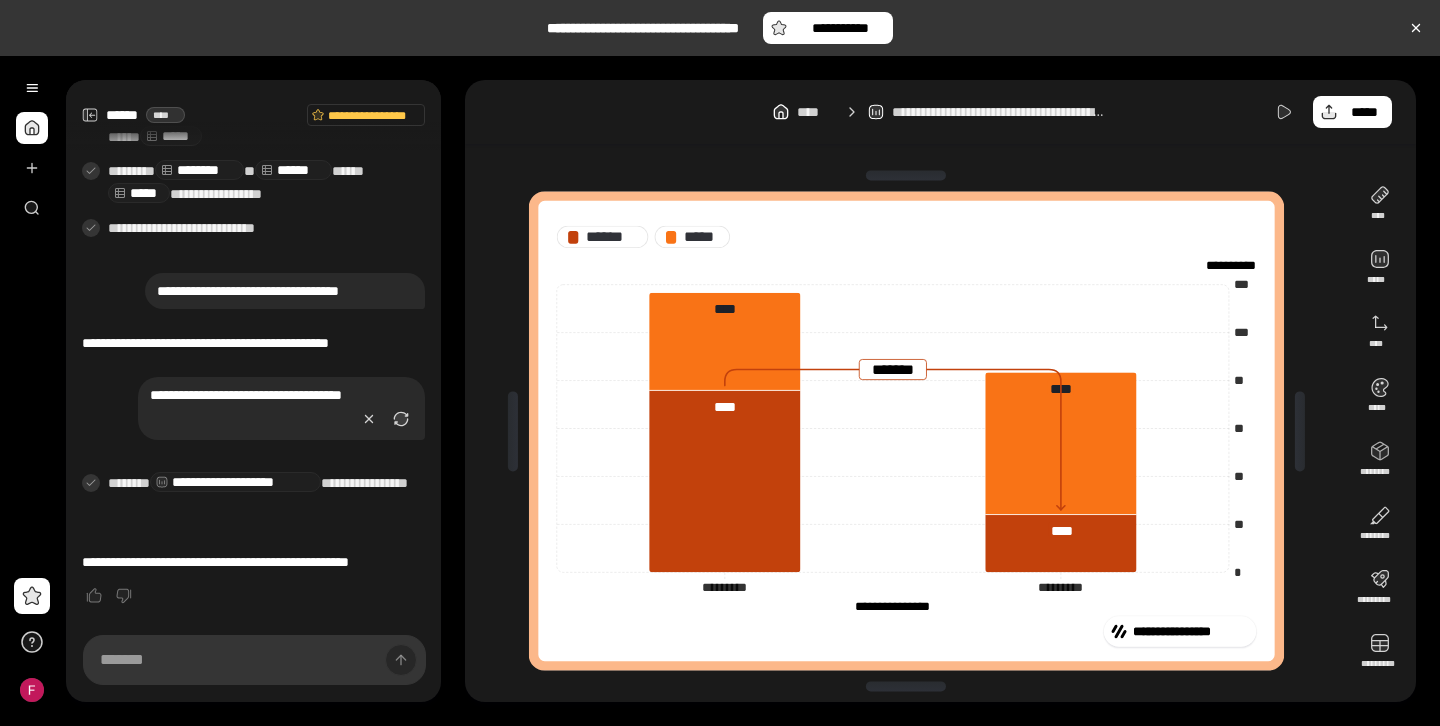 click on "[FIRST] [LAST] [PHONE] [EMAIL] [ADDRESS] [CREDIT_CARD]" at bounding box center (906, 430) 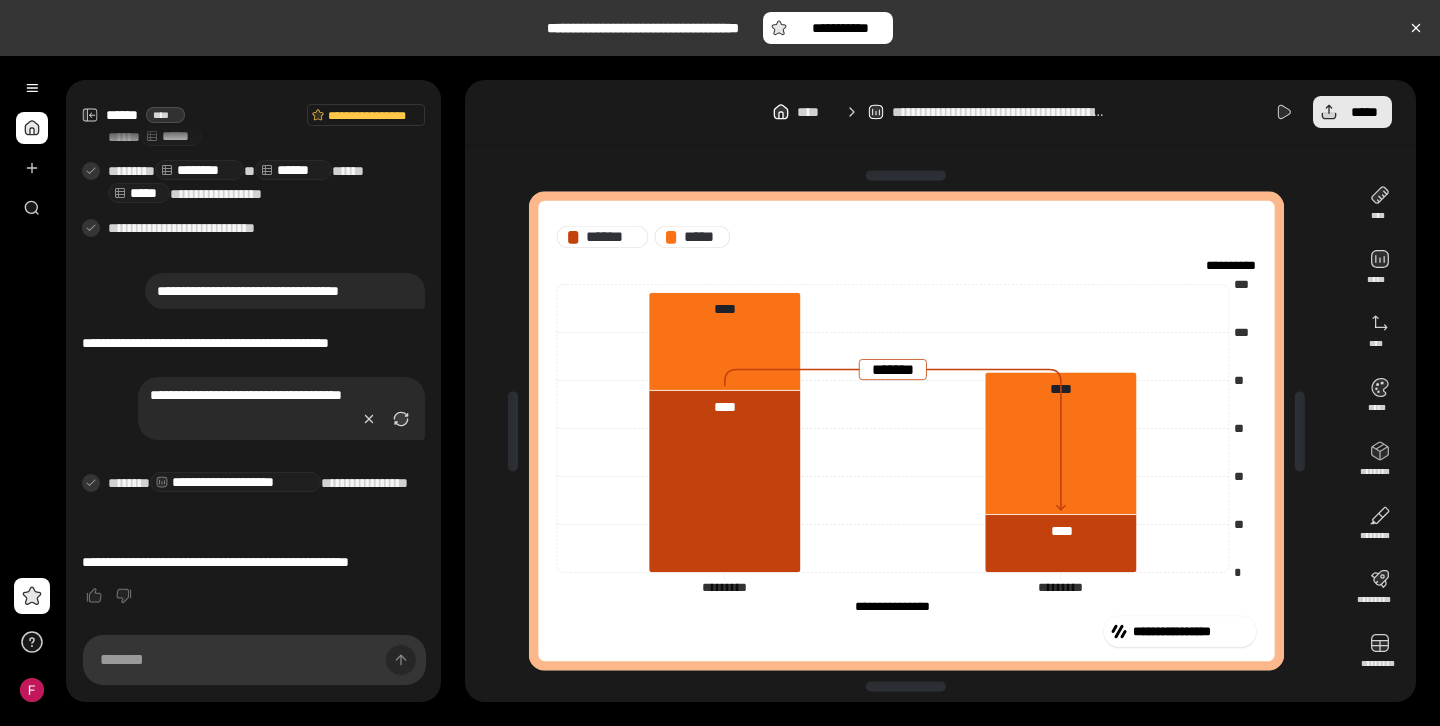 click on "*****" at bounding box center [1364, 112] 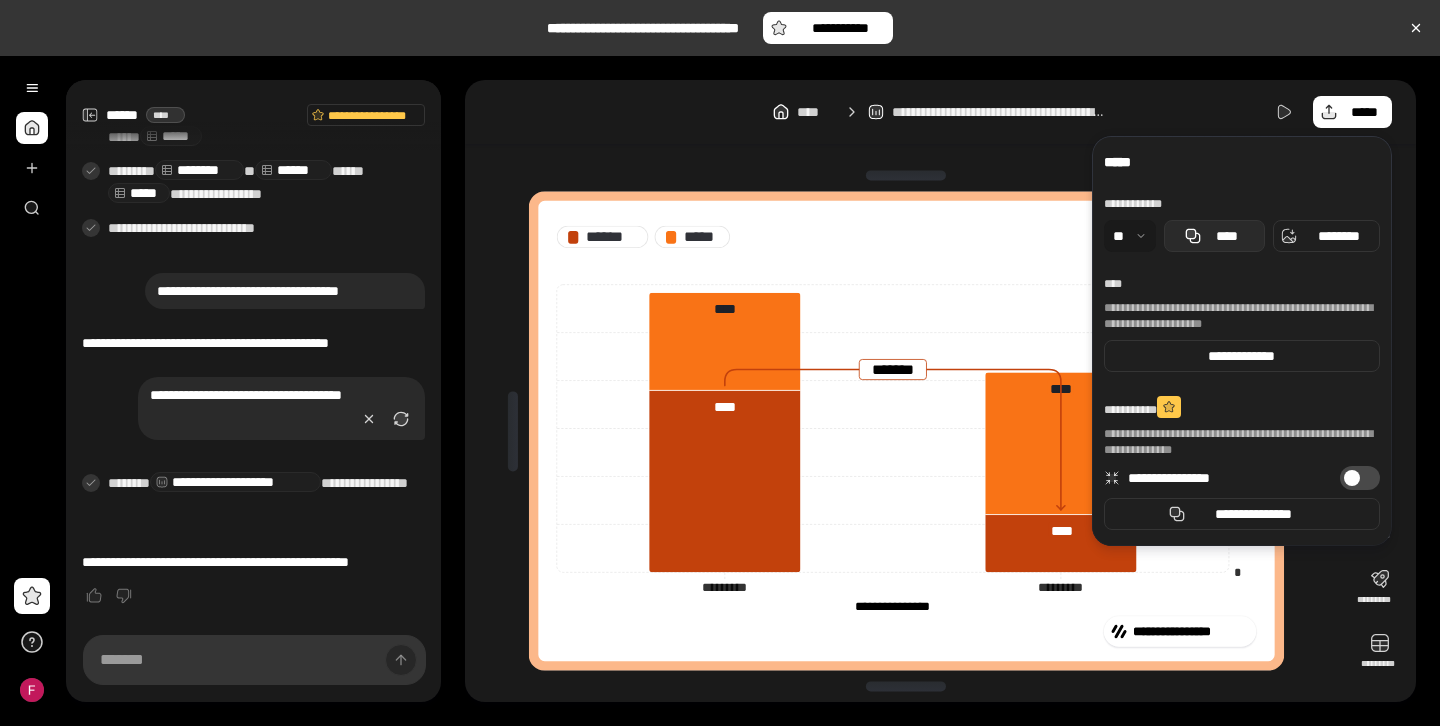 click on "****" at bounding box center (1226, 236) 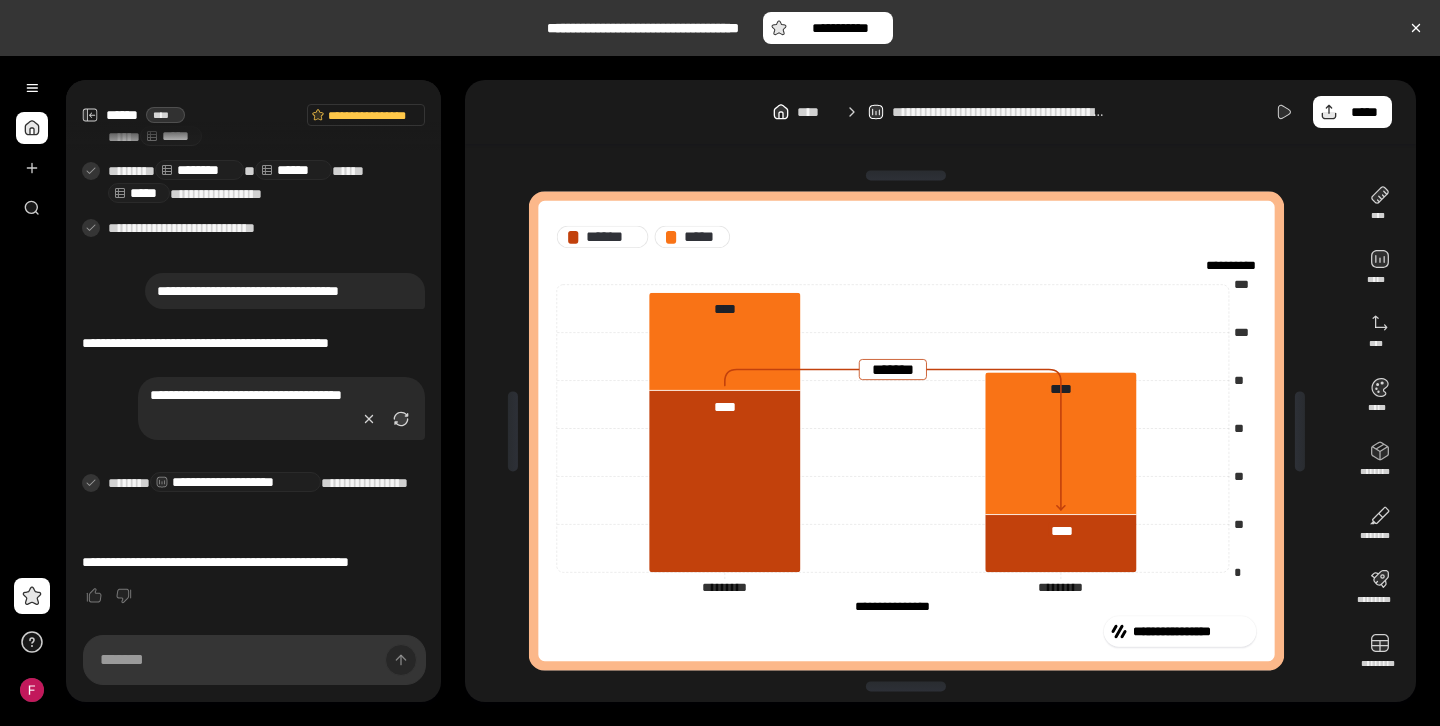 click on "[FIRST] [LAST] [PHONE] [EMAIL] [ADDRESS] [CREDIT_CARD]" at bounding box center (906, 431) 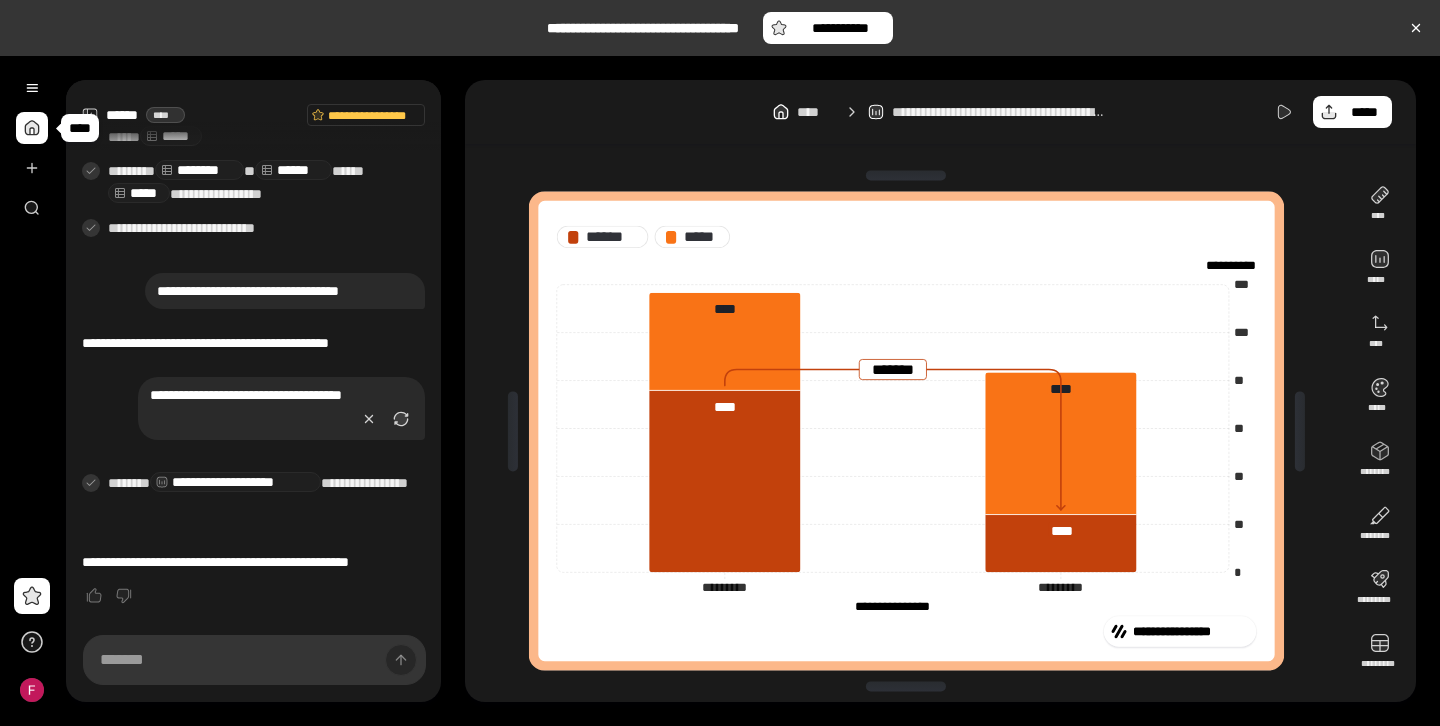 click at bounding box center (32, 128) 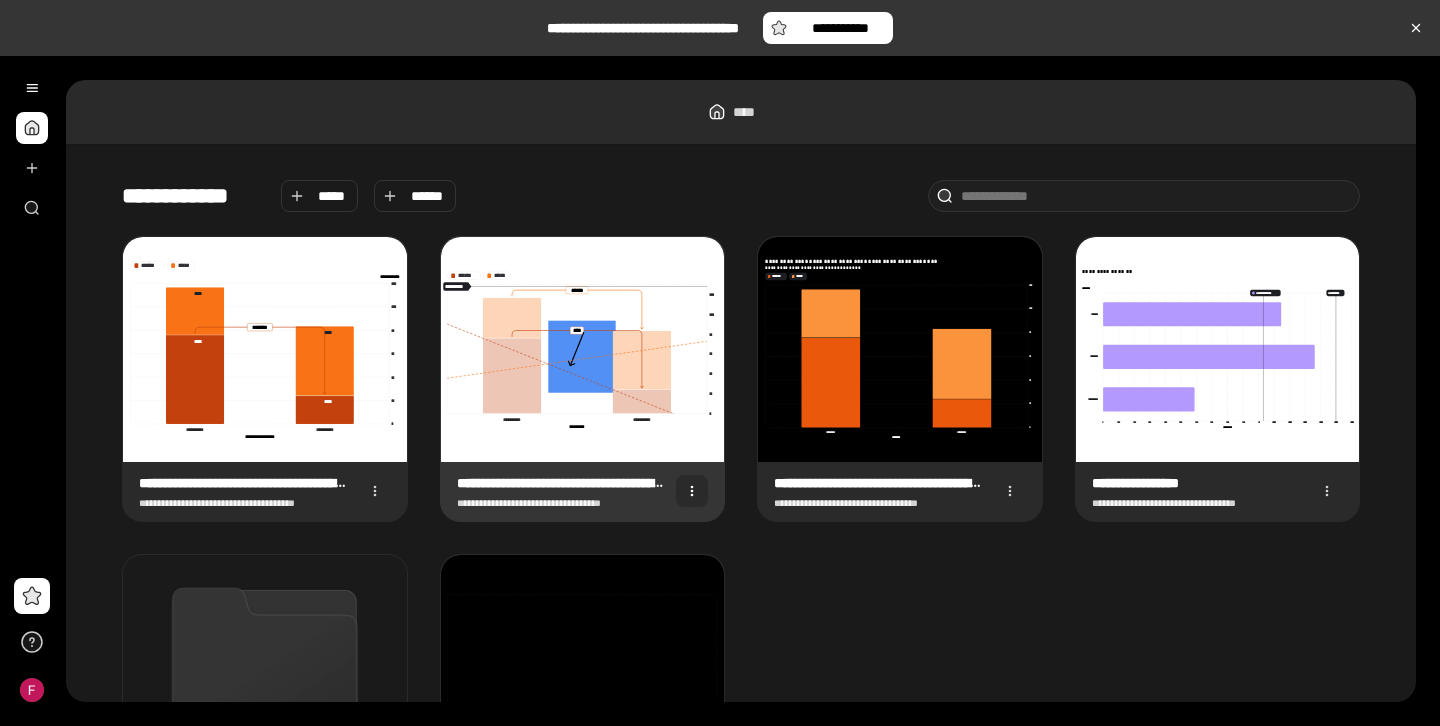 click at bounding box center [692, 491] 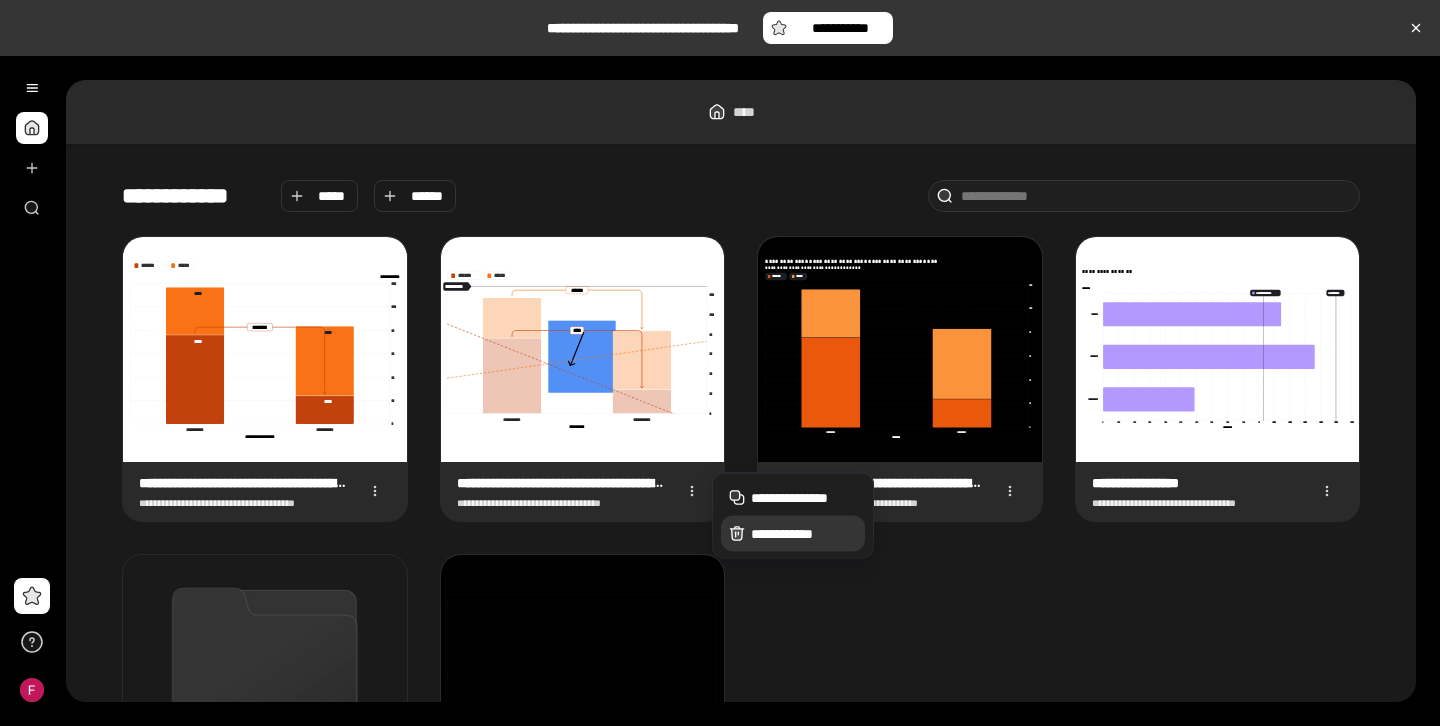 click on "**********" at bounding box center (804, 534) 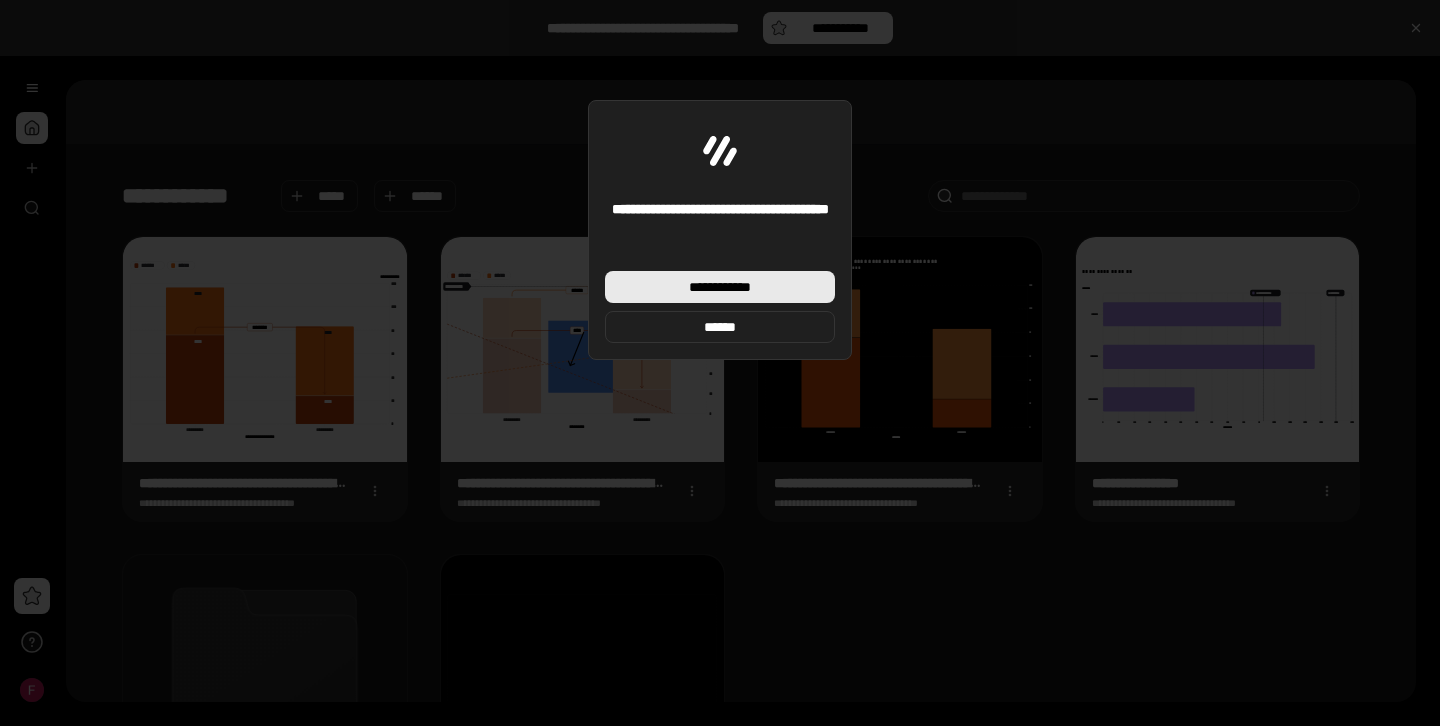 click on "**********" at bounding box center (720, 287) 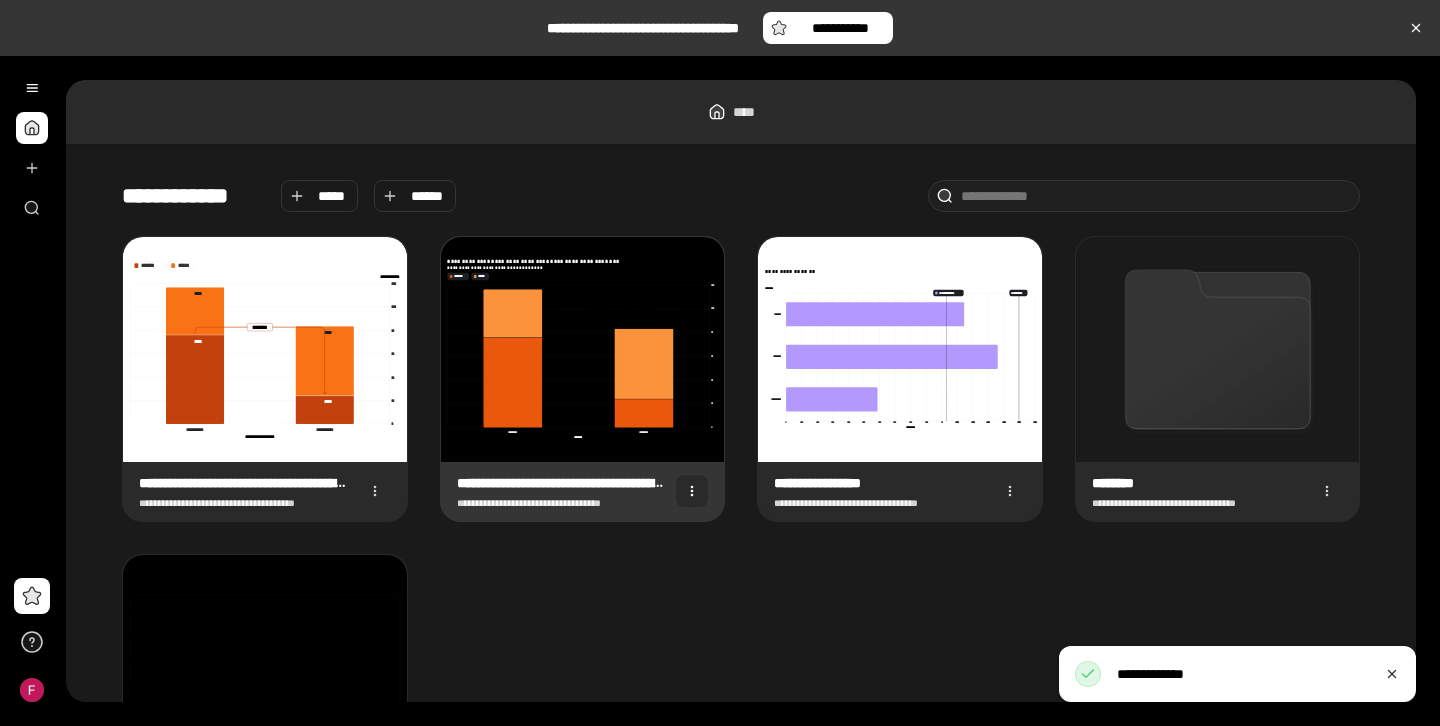 click at bounding box center [692, 491] 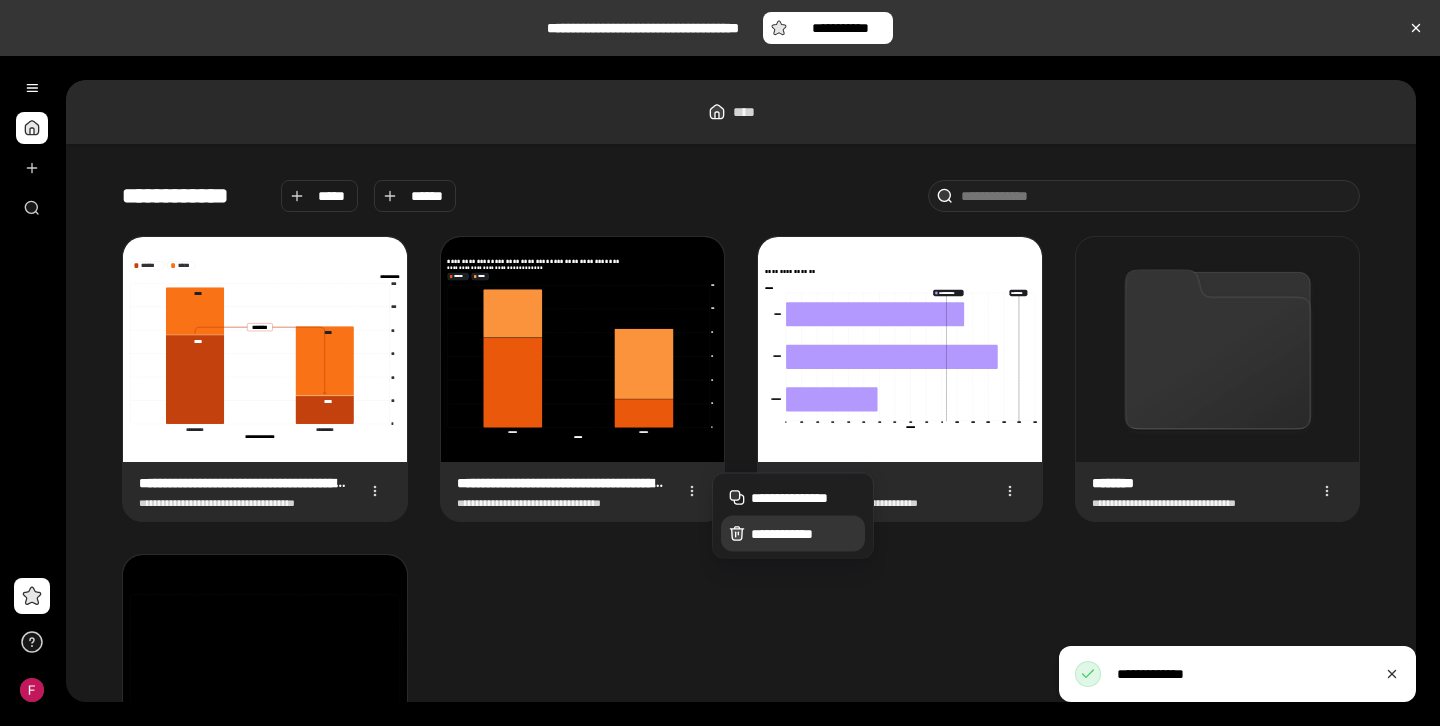 click on "**********" at bounding box center [804, 534] 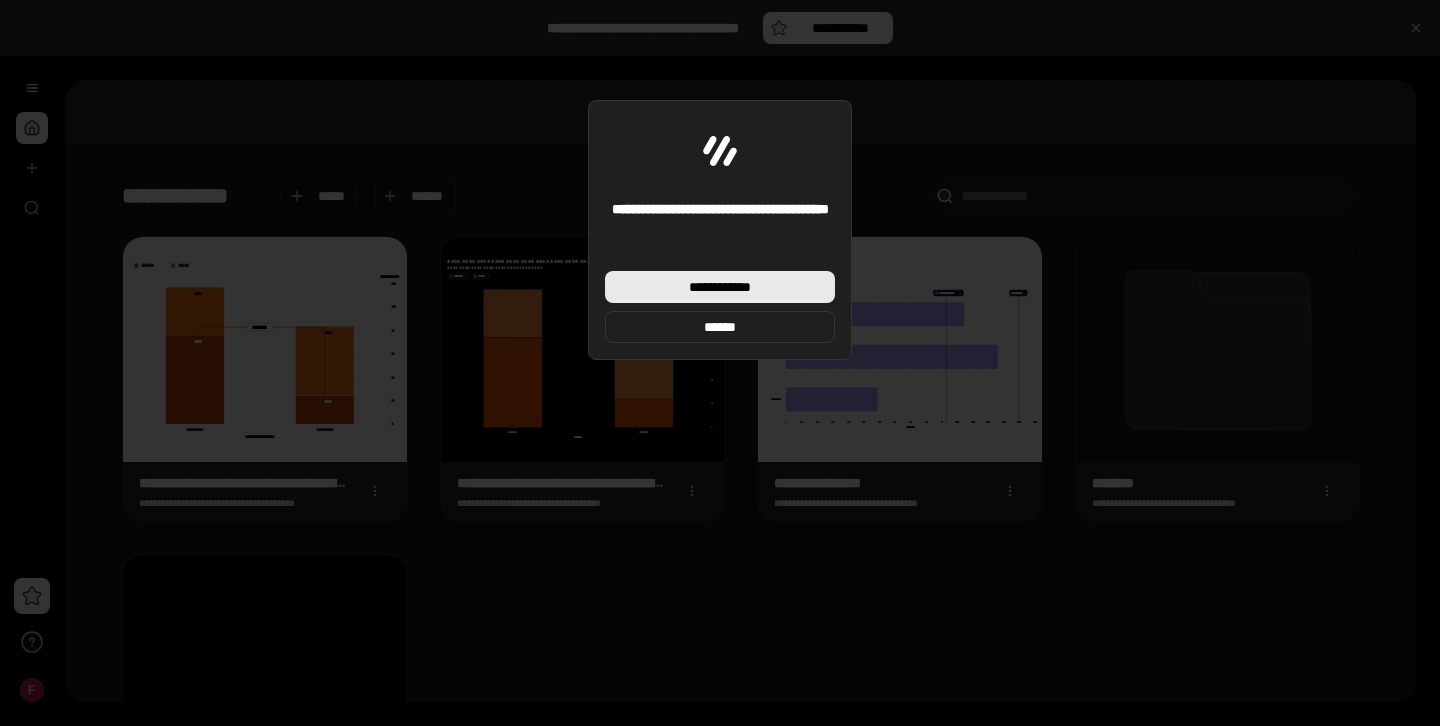 click on "**********" at bounding box center [720, 287] 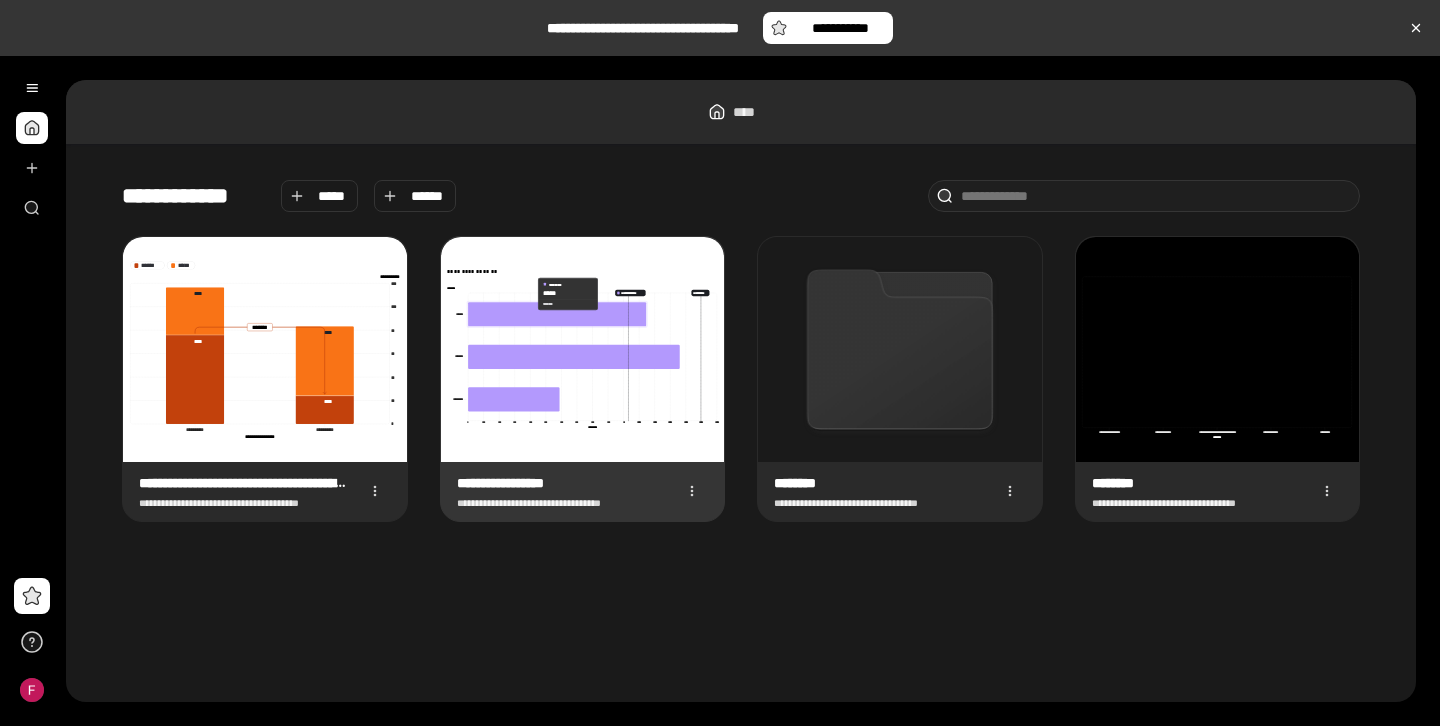 click 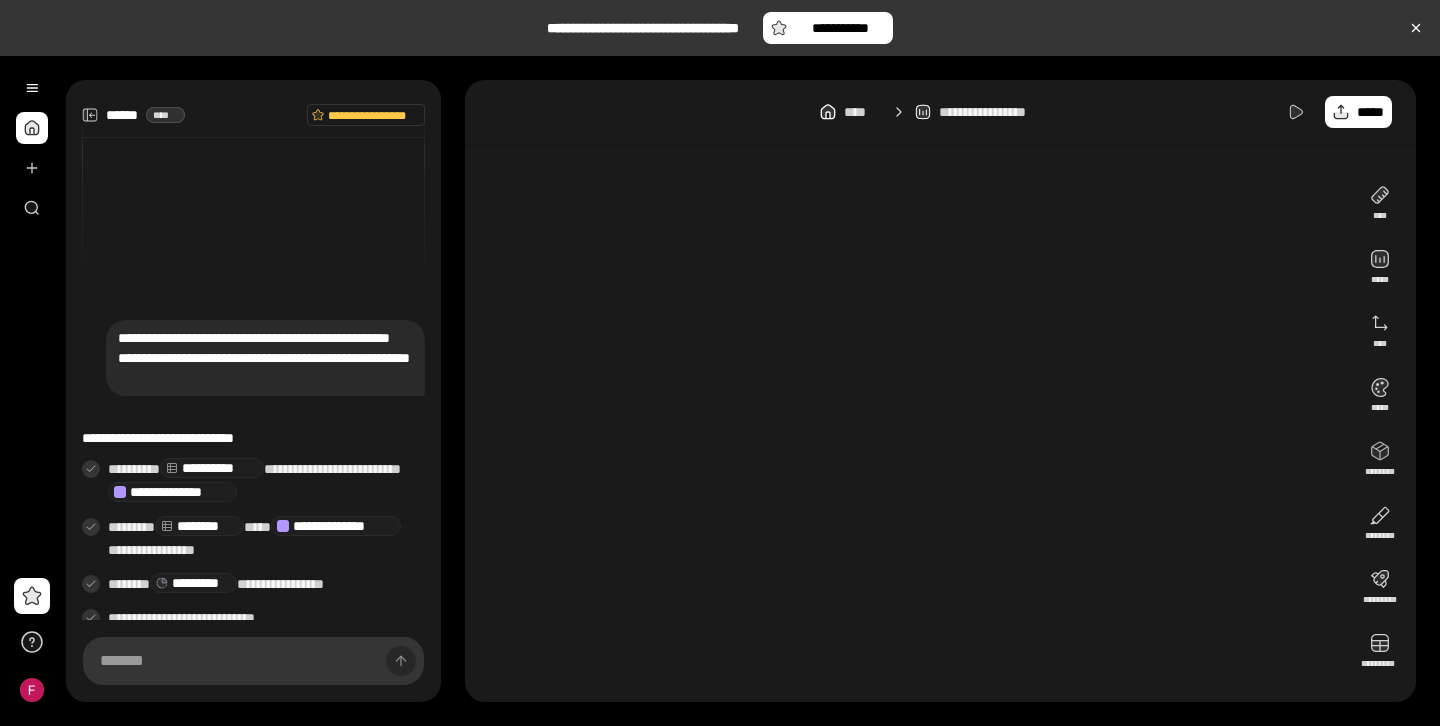 scroll, scrollTop: 56, scrollLeft: 0, axis: vertical 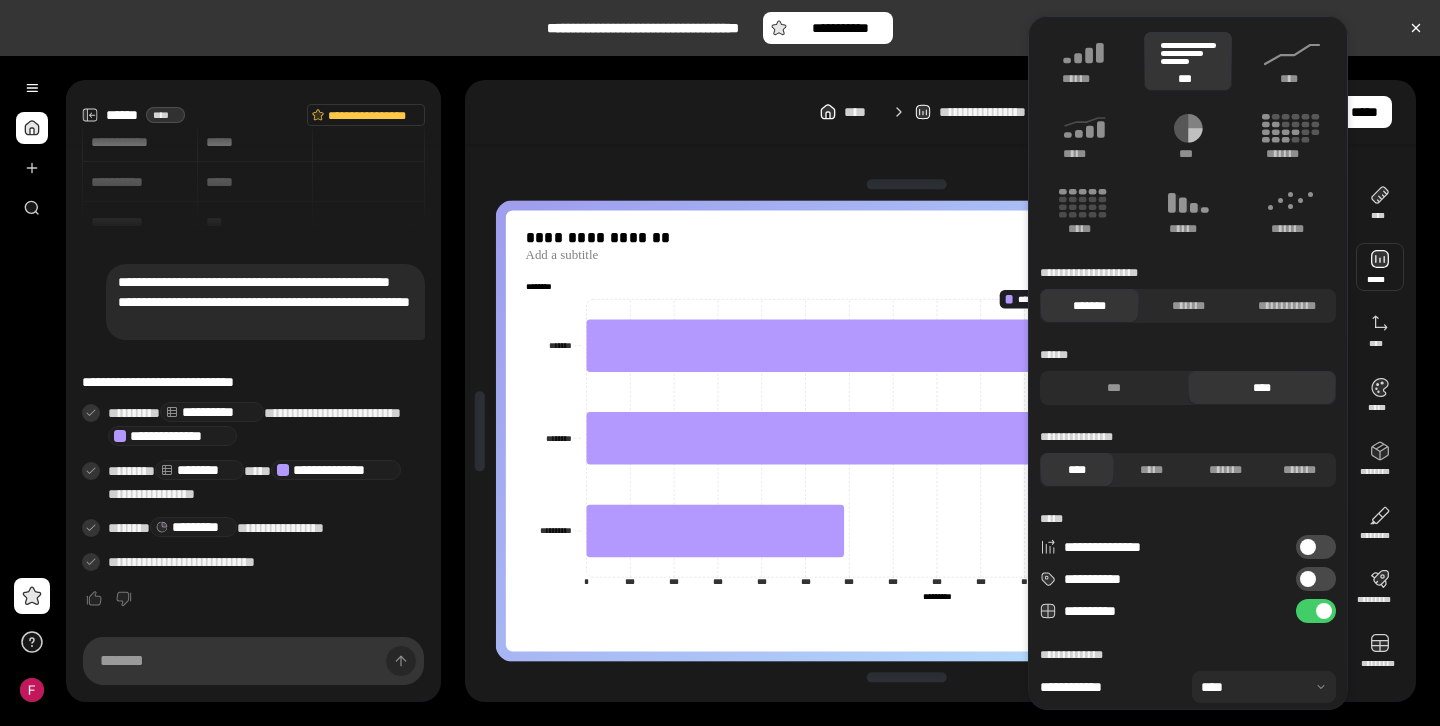 click at bounding box center (1380, 267) 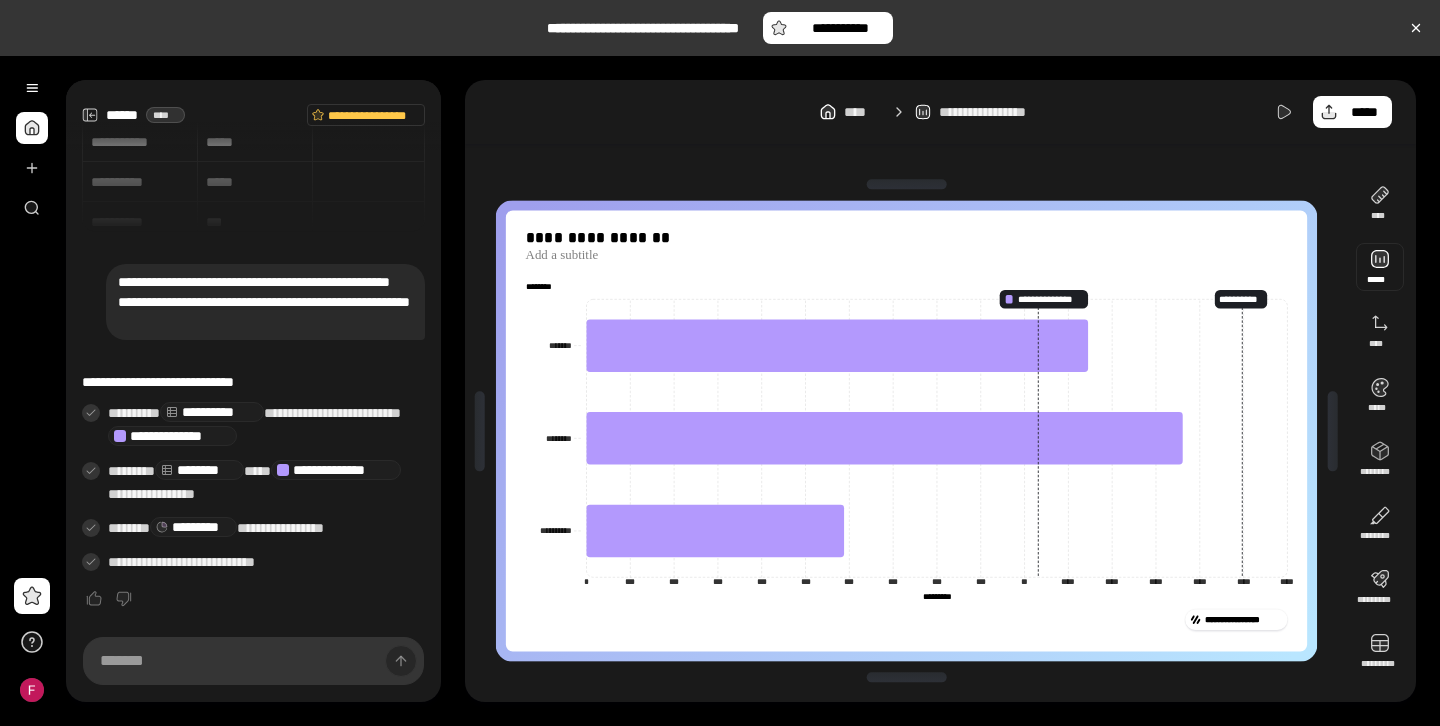 click at bounding box center (1380, 267) 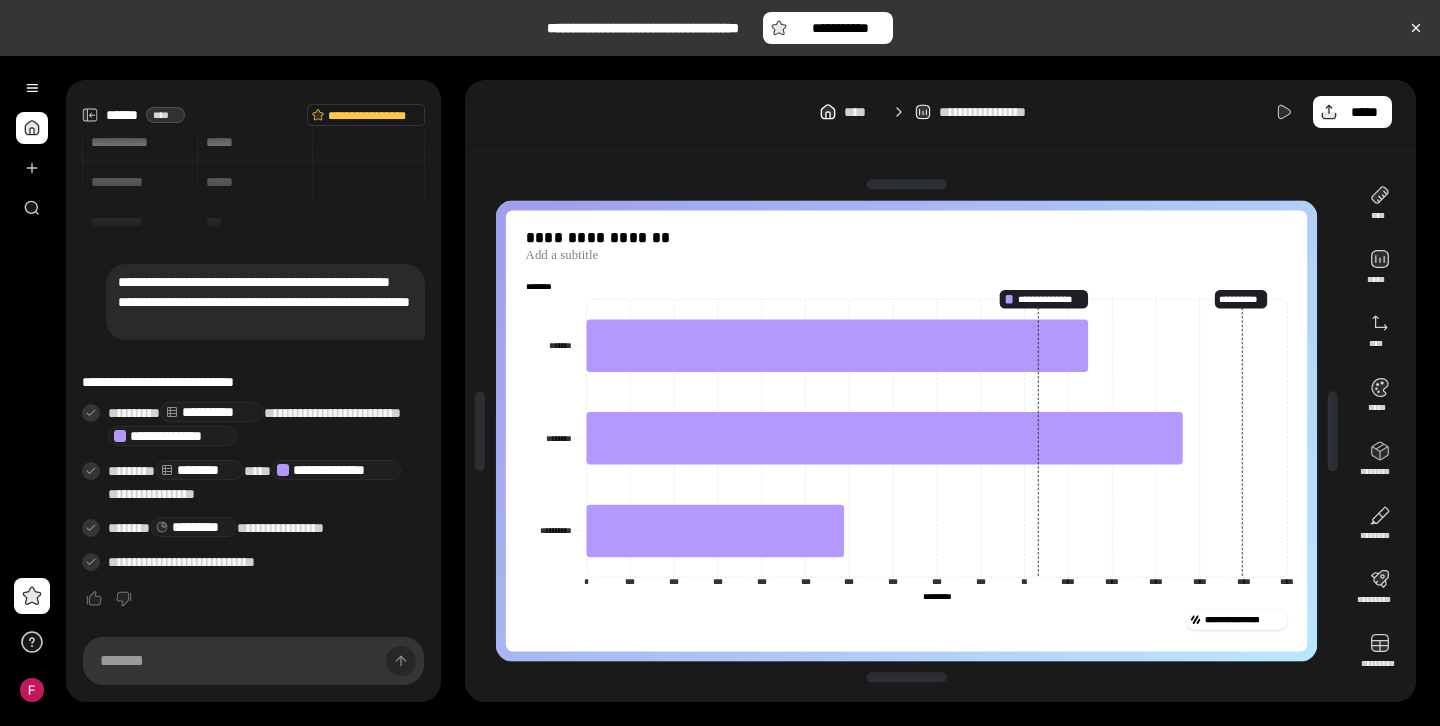 click on "[FIRST] [LAST] [PHONE] [EMAIL] [ADDRESS] [CREDIT_CARD]" at bounding box center (253, 156) 